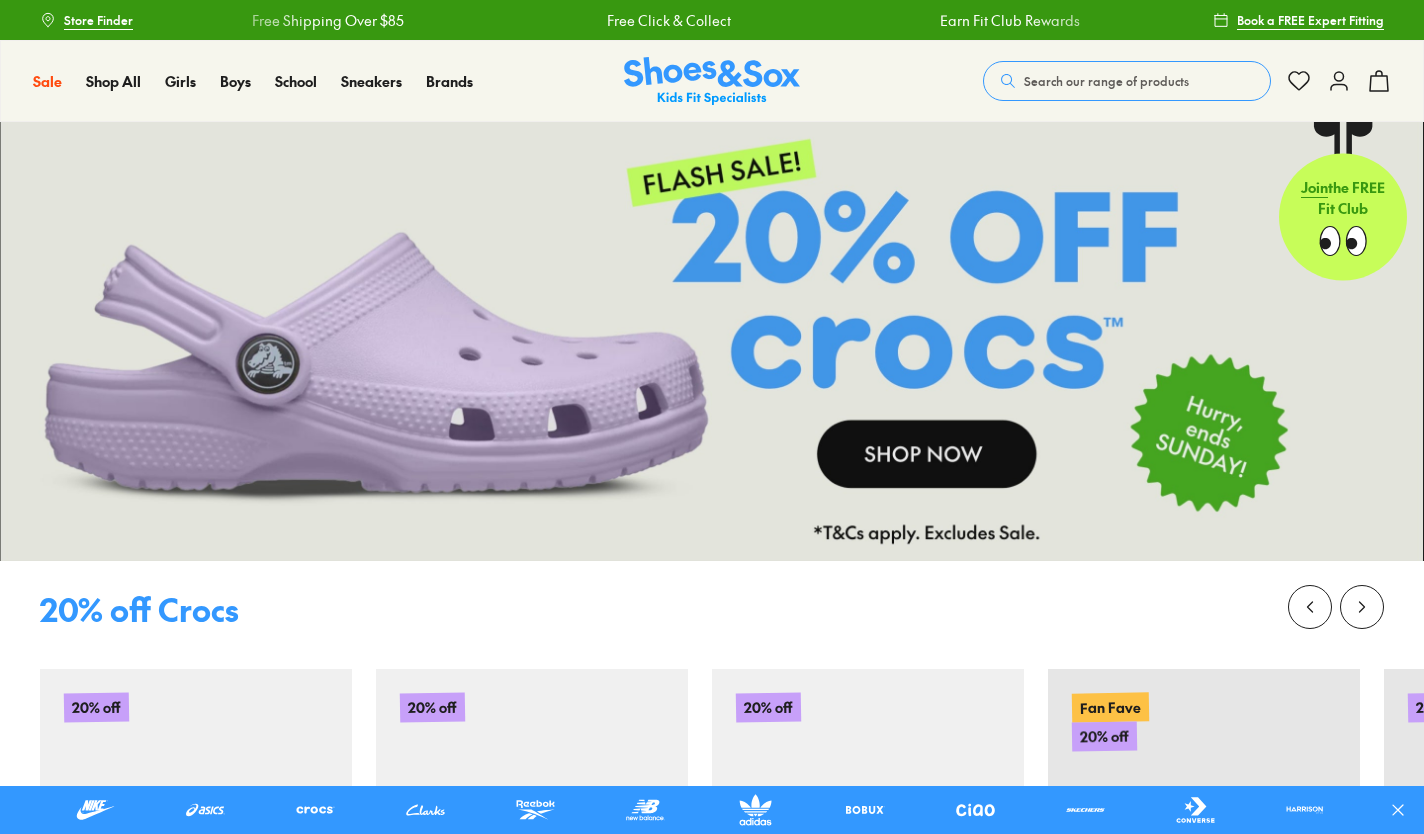 scroll, scrollTop: 0, scrollLeft: 0, axis: both 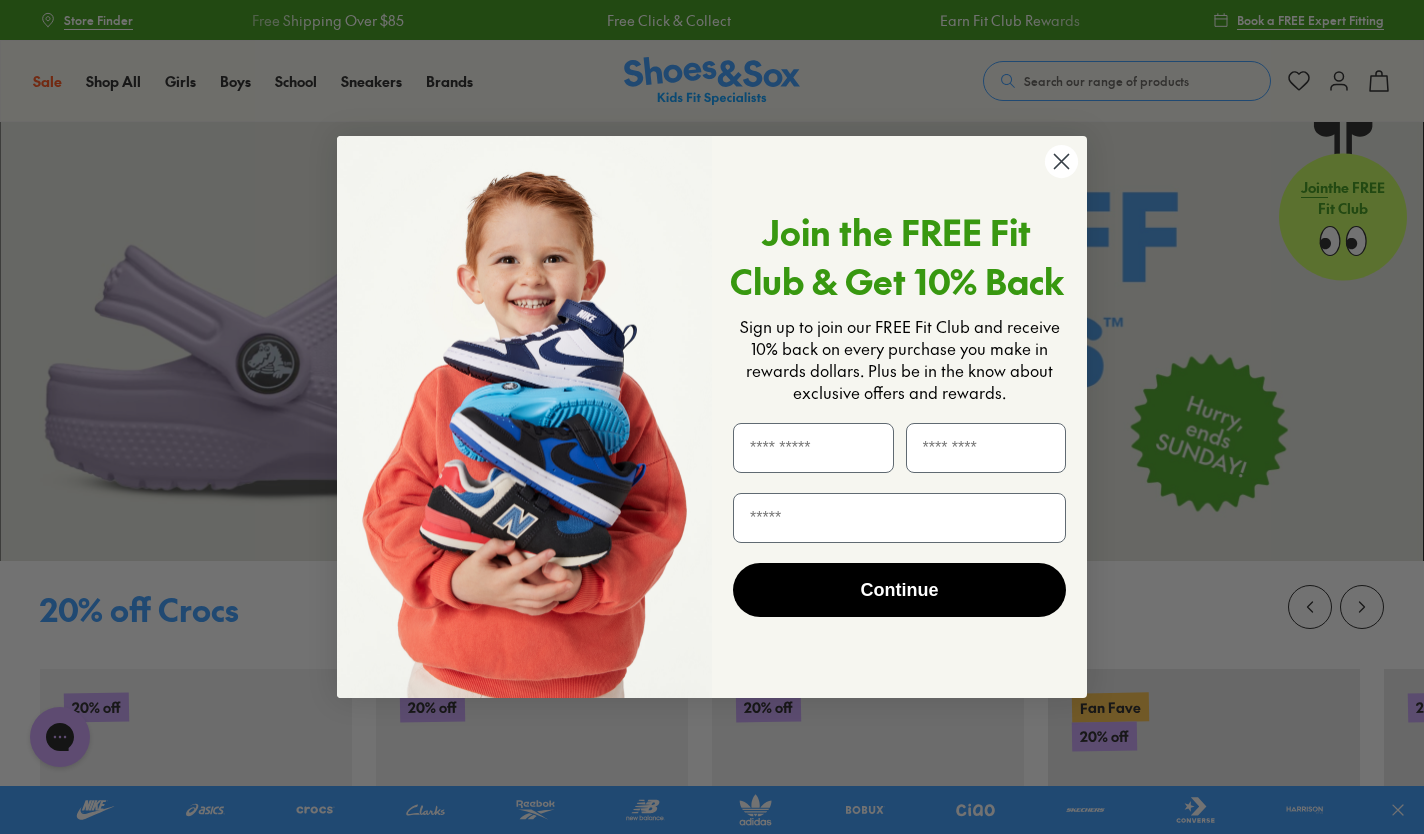 click 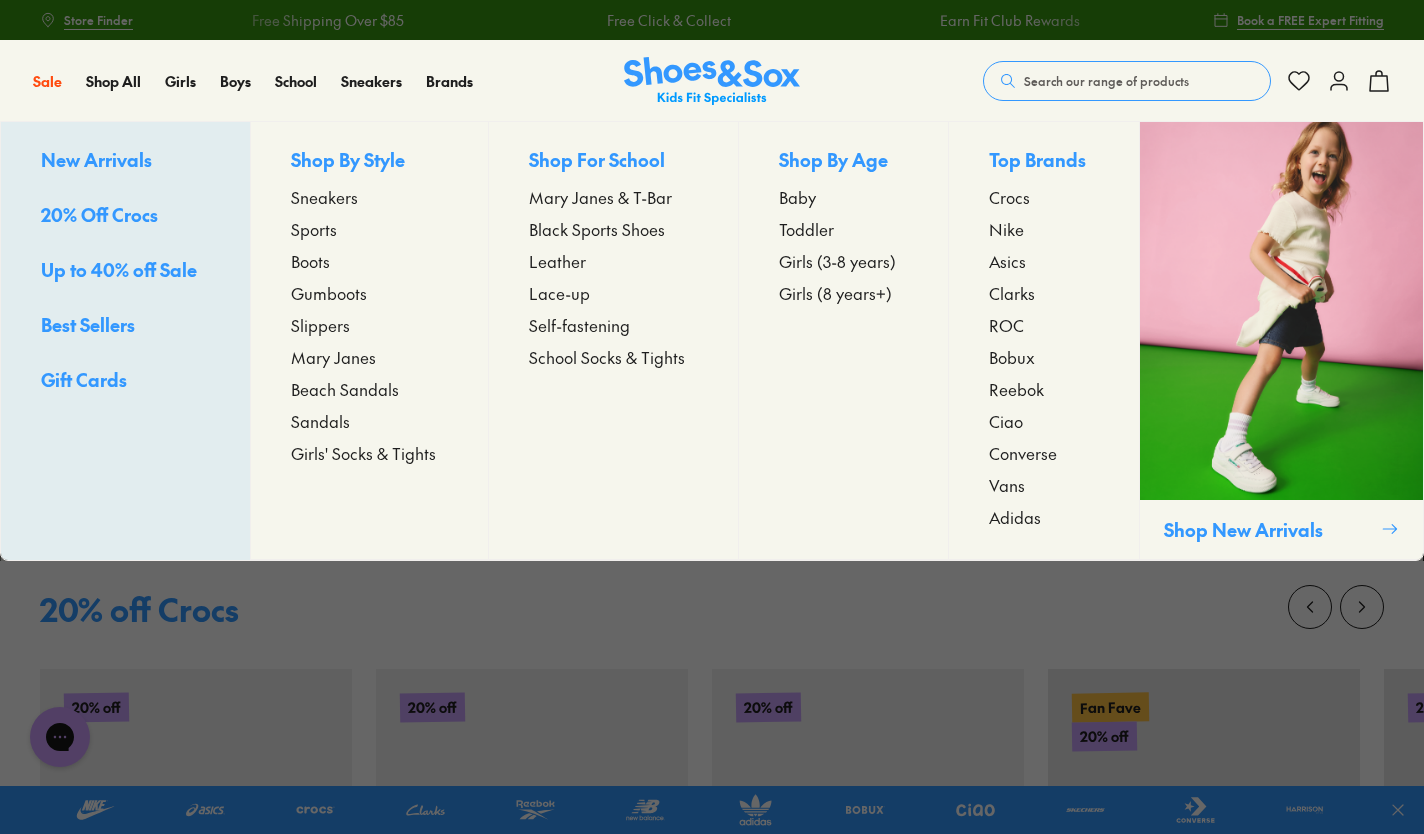 click on "Toddler" at bounding box center [806, 229] 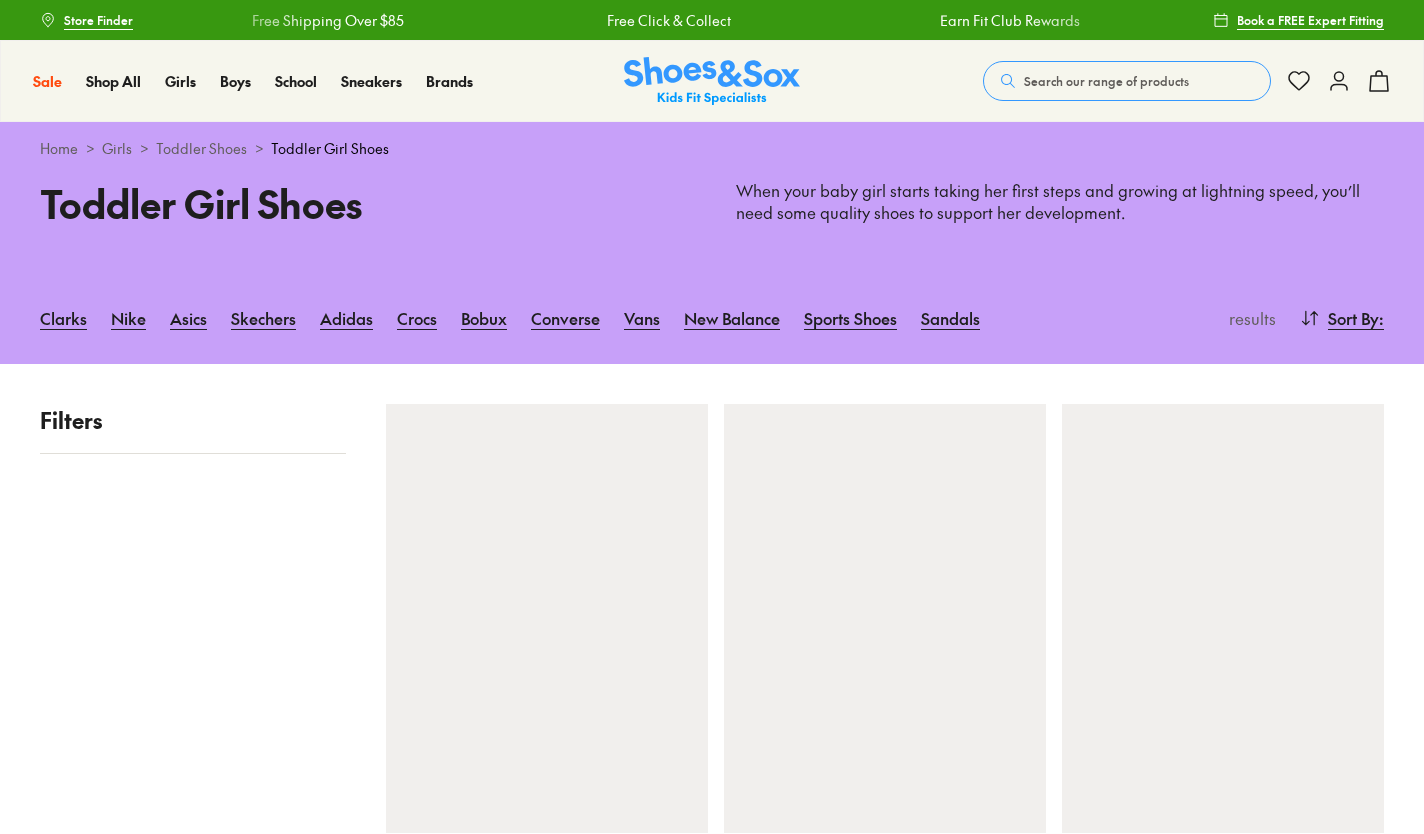 scroll, scrollTop: 0, scrollLeft: 0, axis: both 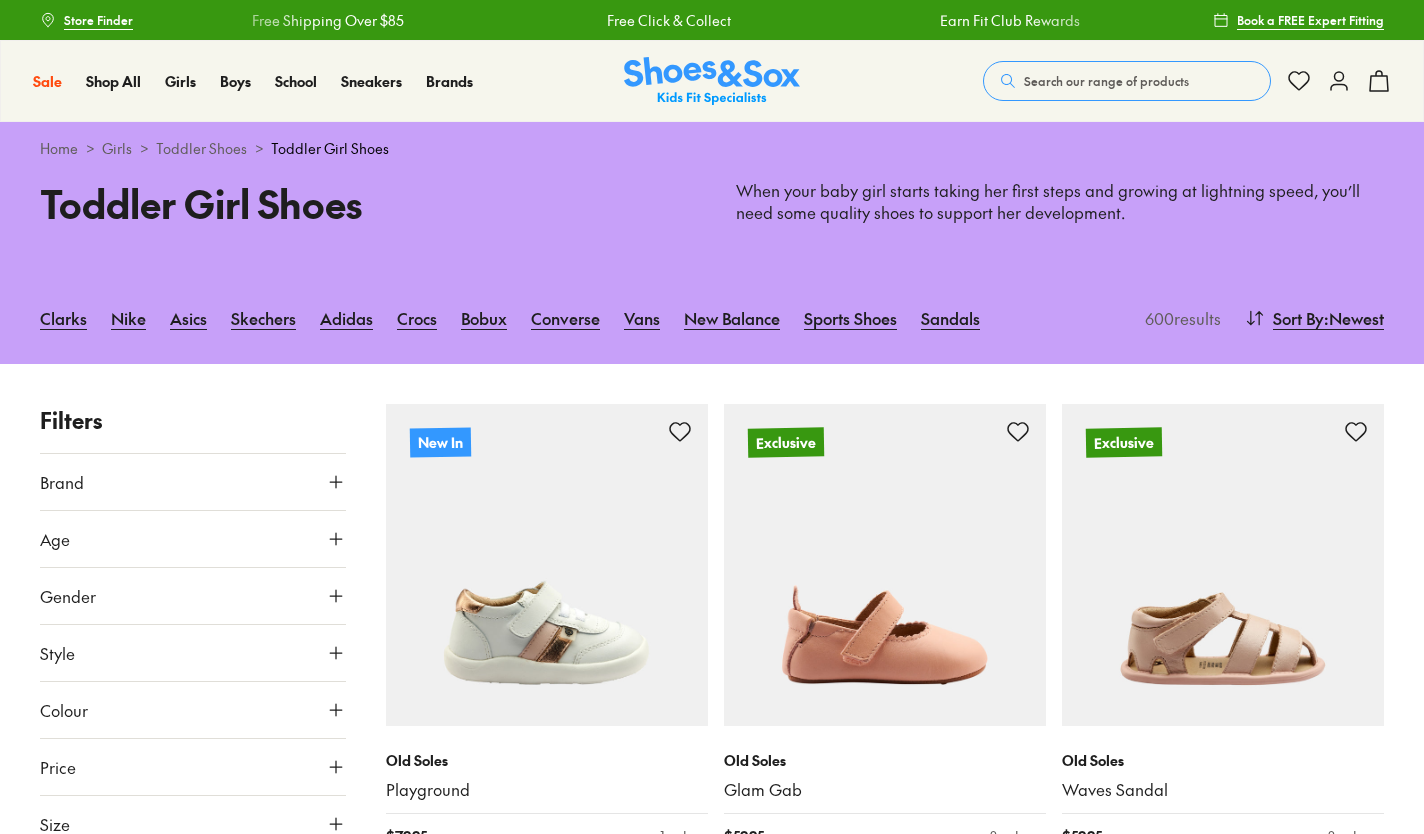click at bounding box center [547, 565] 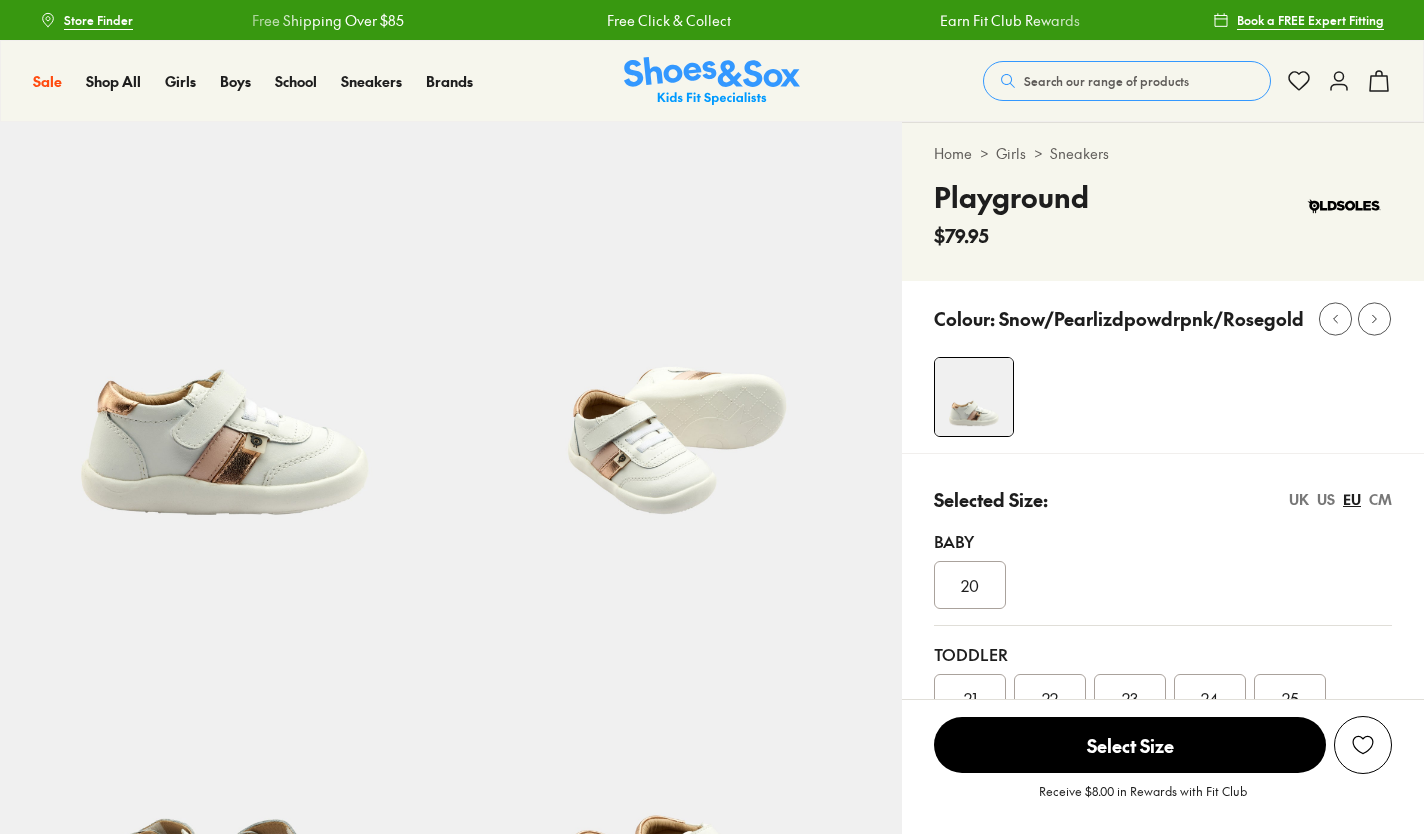 scroll, scrollTop: 0, scrollLeft: 0, axis: both 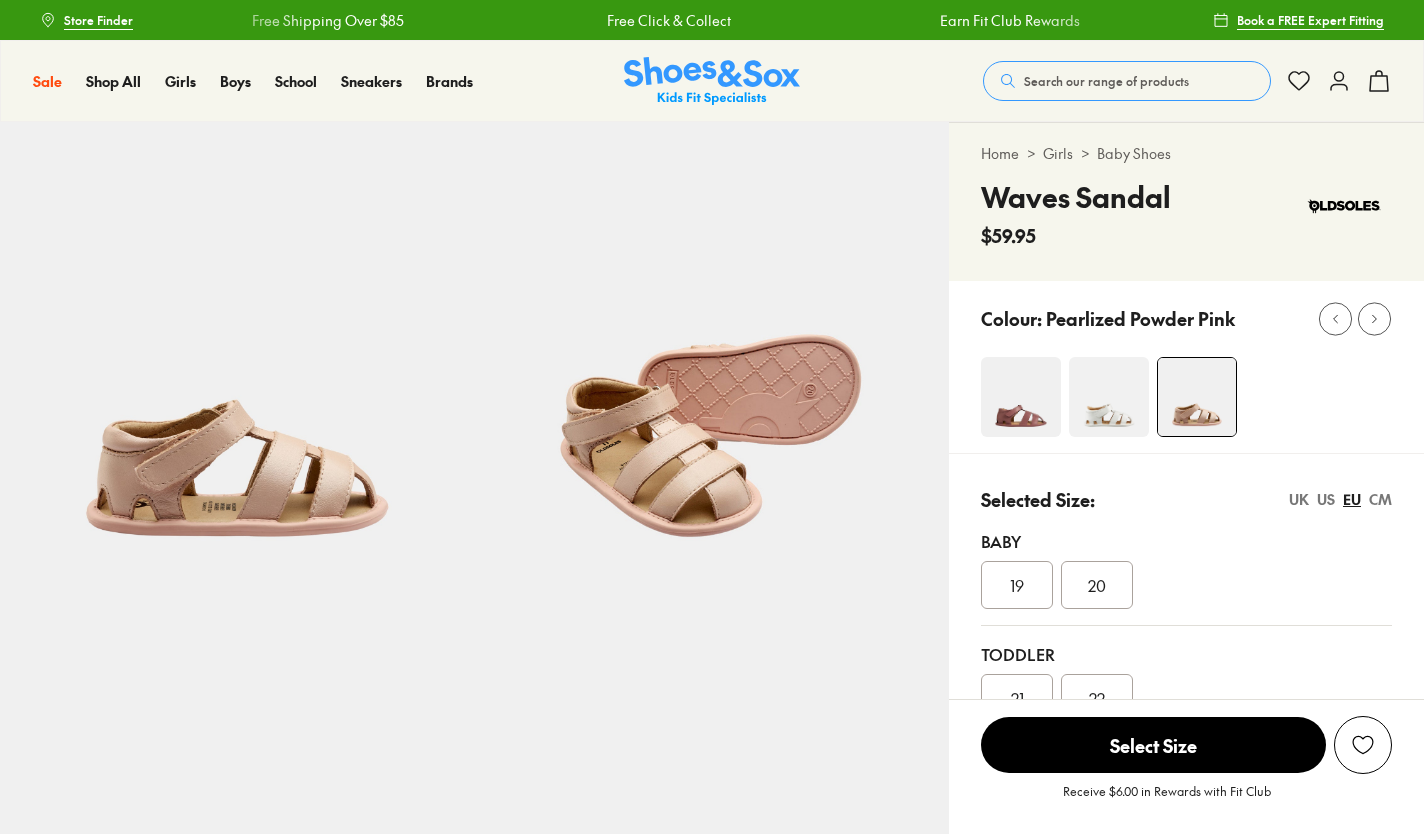 select on "*" 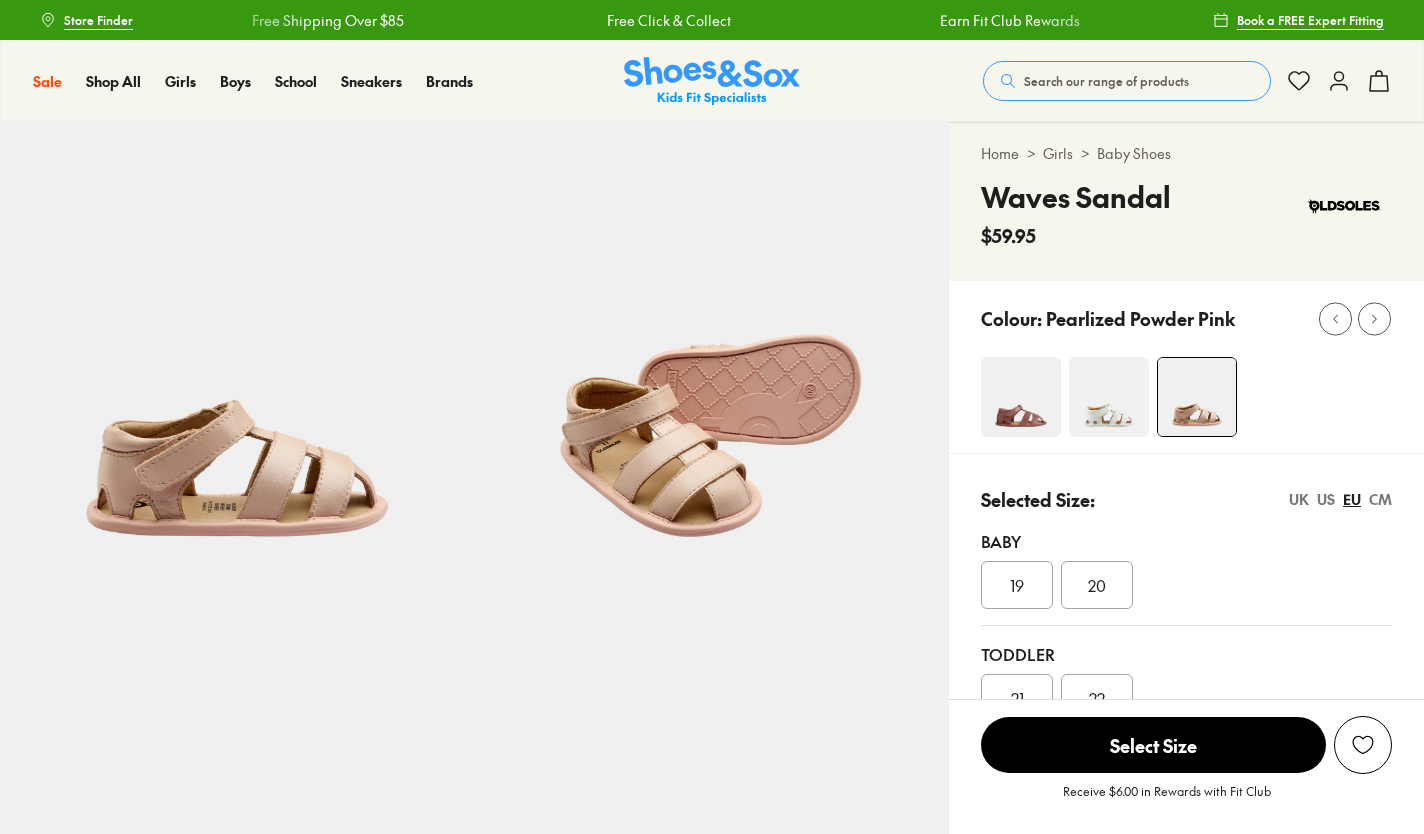scroll, scrollTop: 0, scrollLeft: 0, axis: both 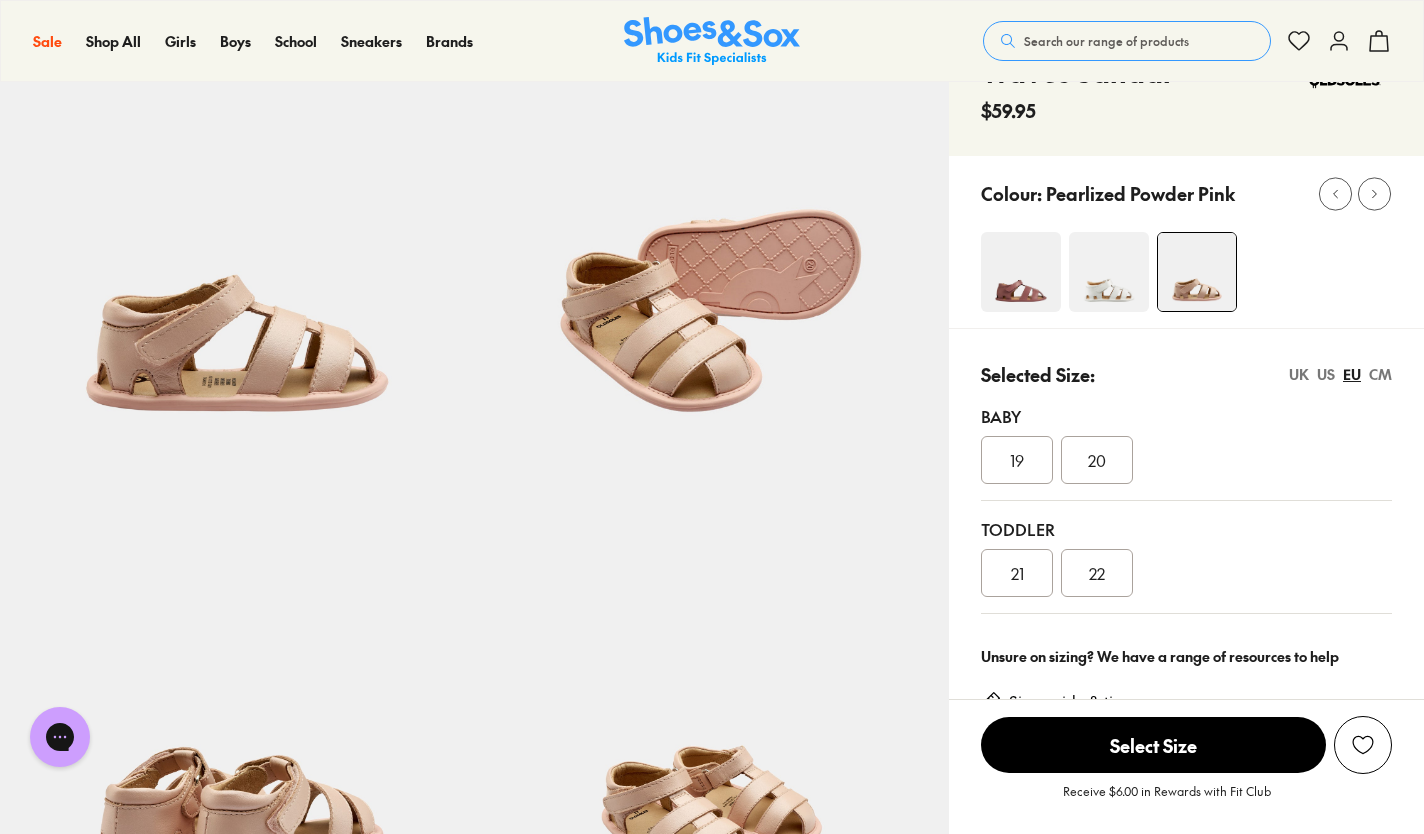 click at bounding box center [1109, 272] 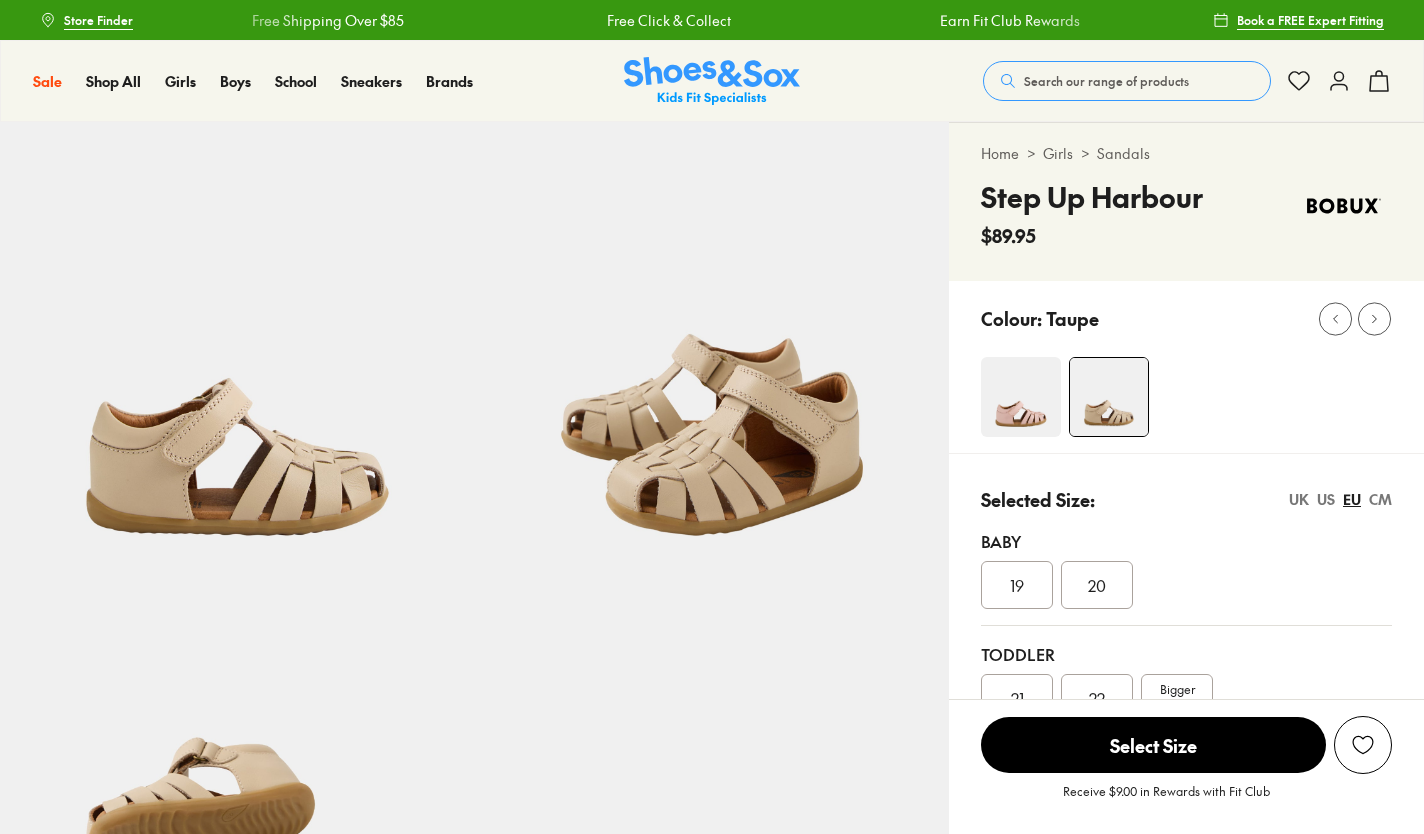 select on "*" 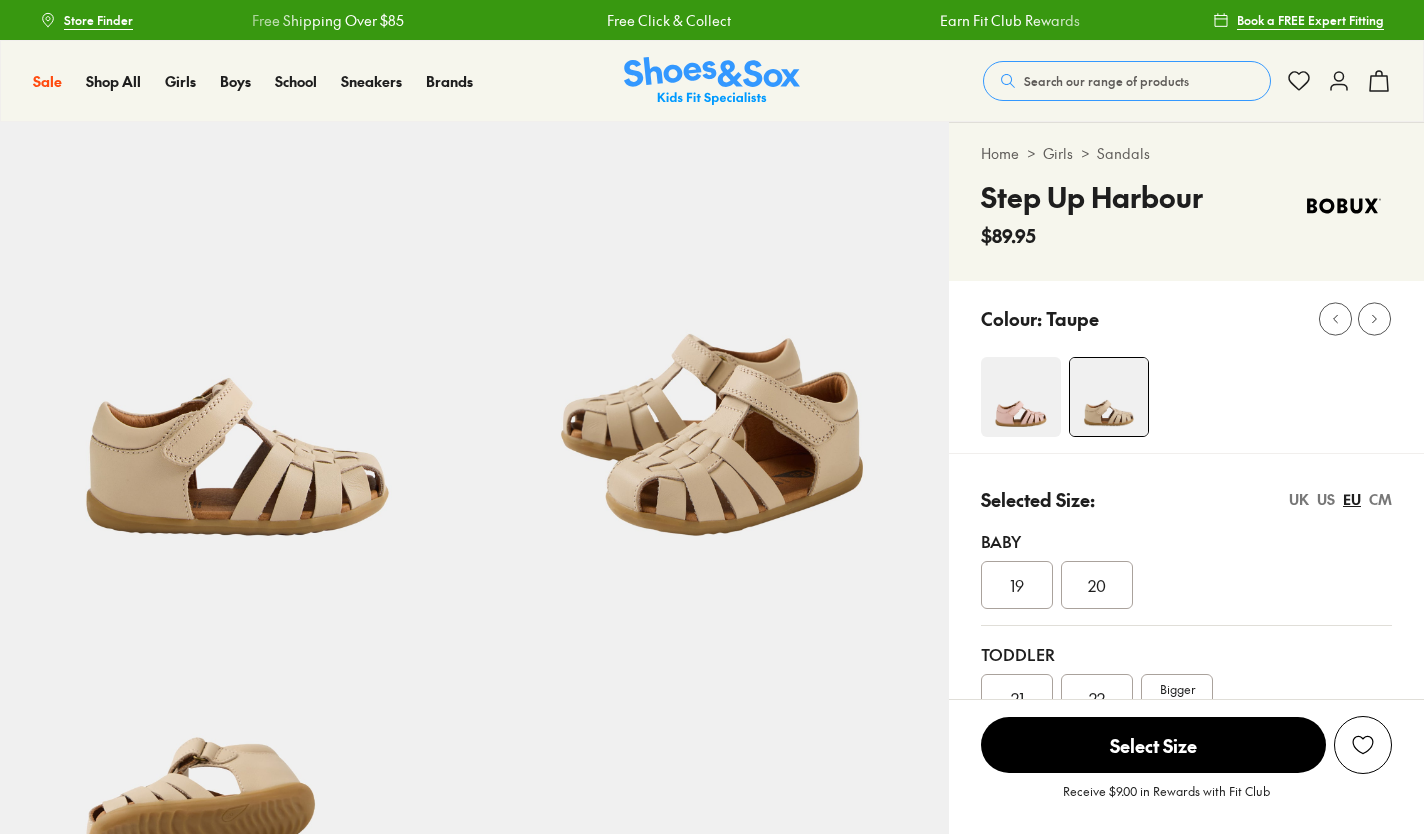 scroll, scrollTop: 0, scrollLeft: 0, axis: both 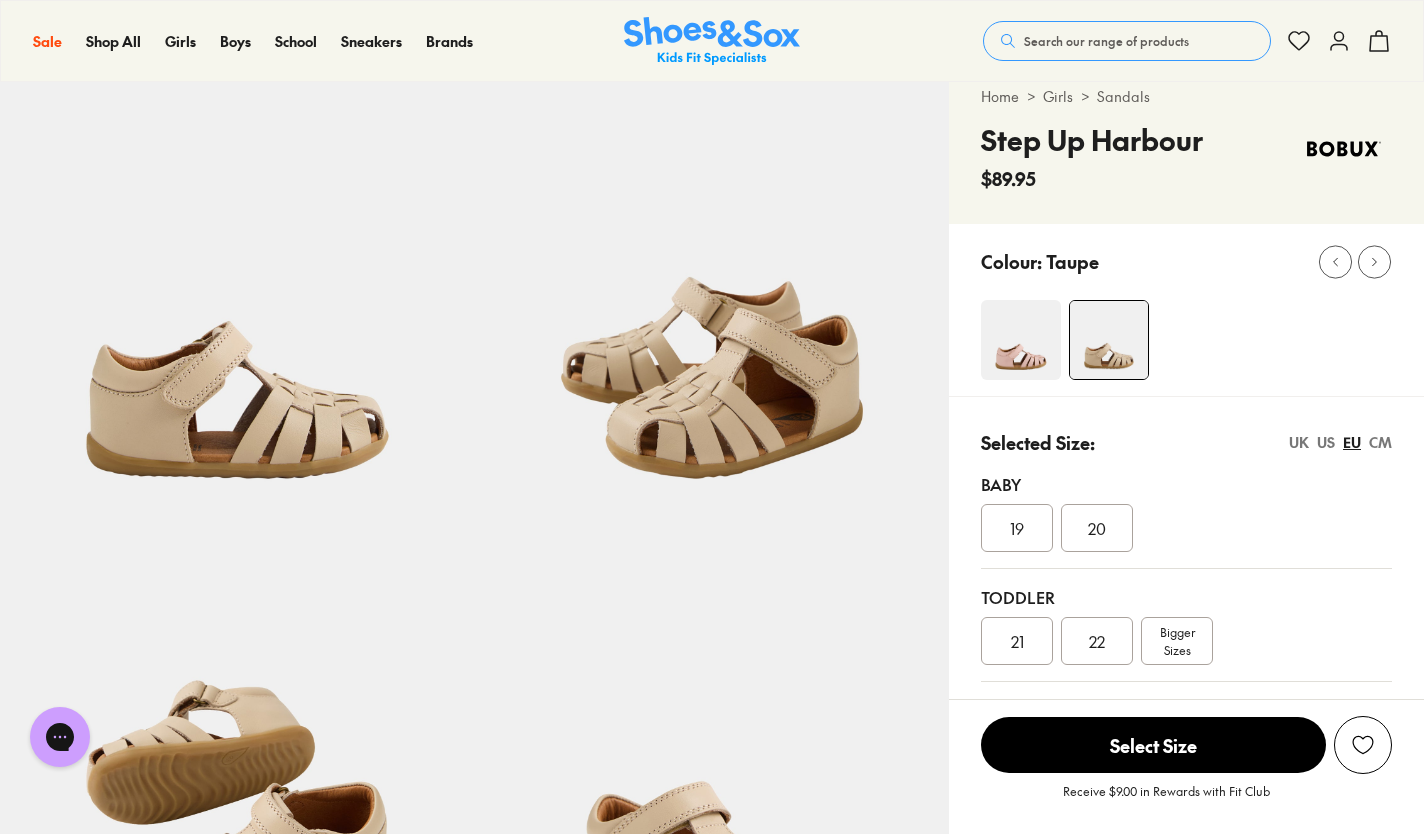 click at bounding box center [1021, 340] 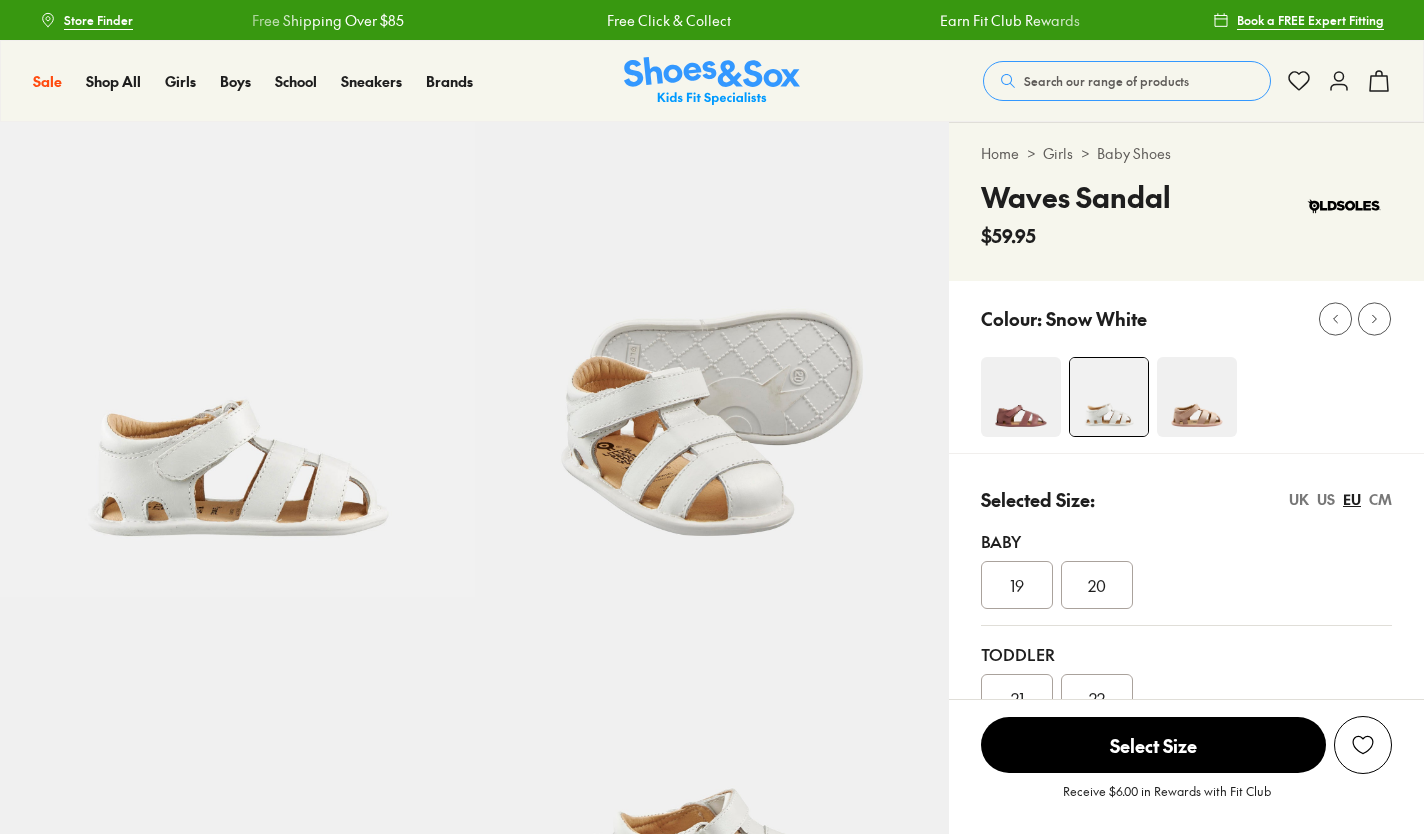click at bounding box center (1021, 397) 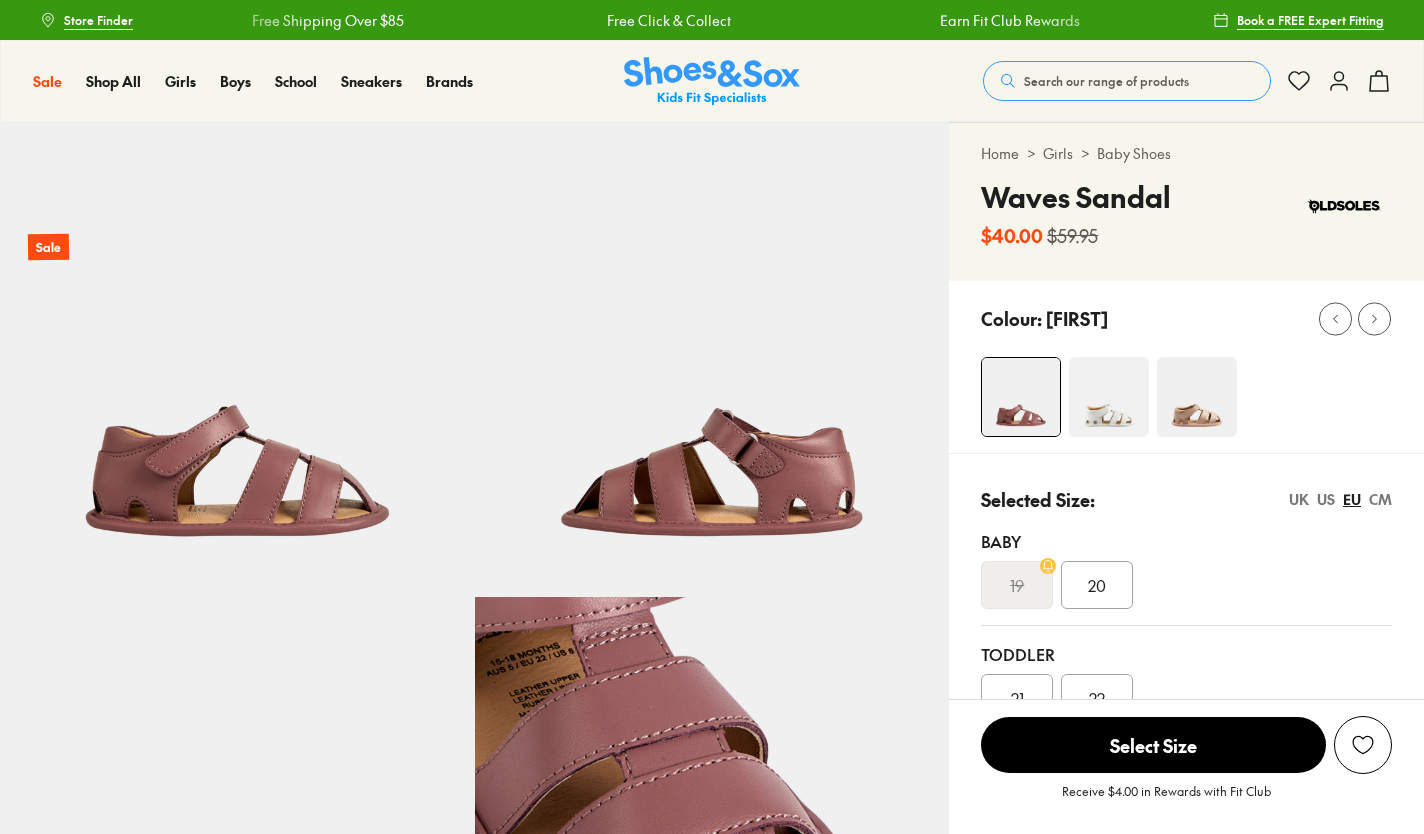 scroll, scrollTop: 0, scrollLeft: 0, axis: both 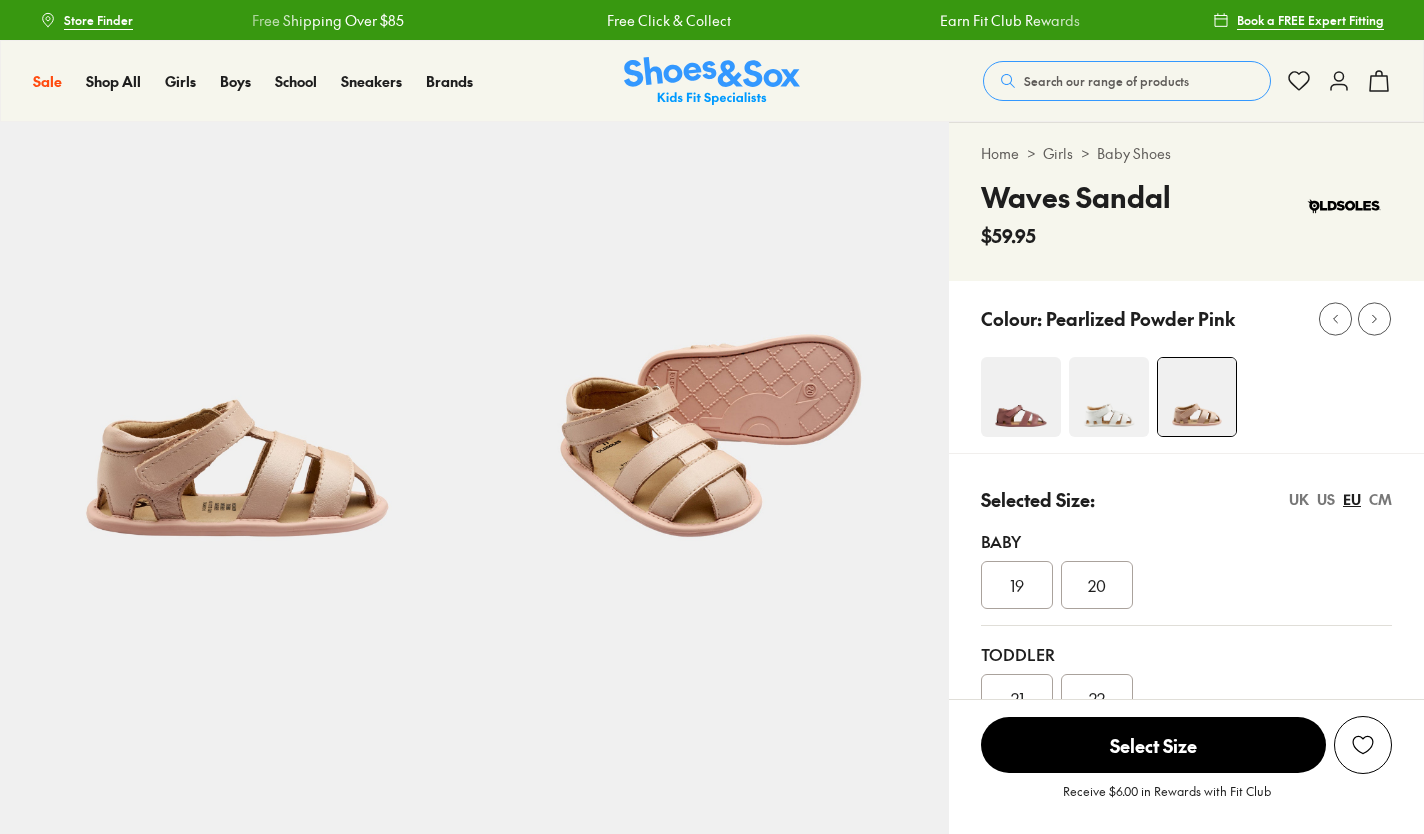select on "*" 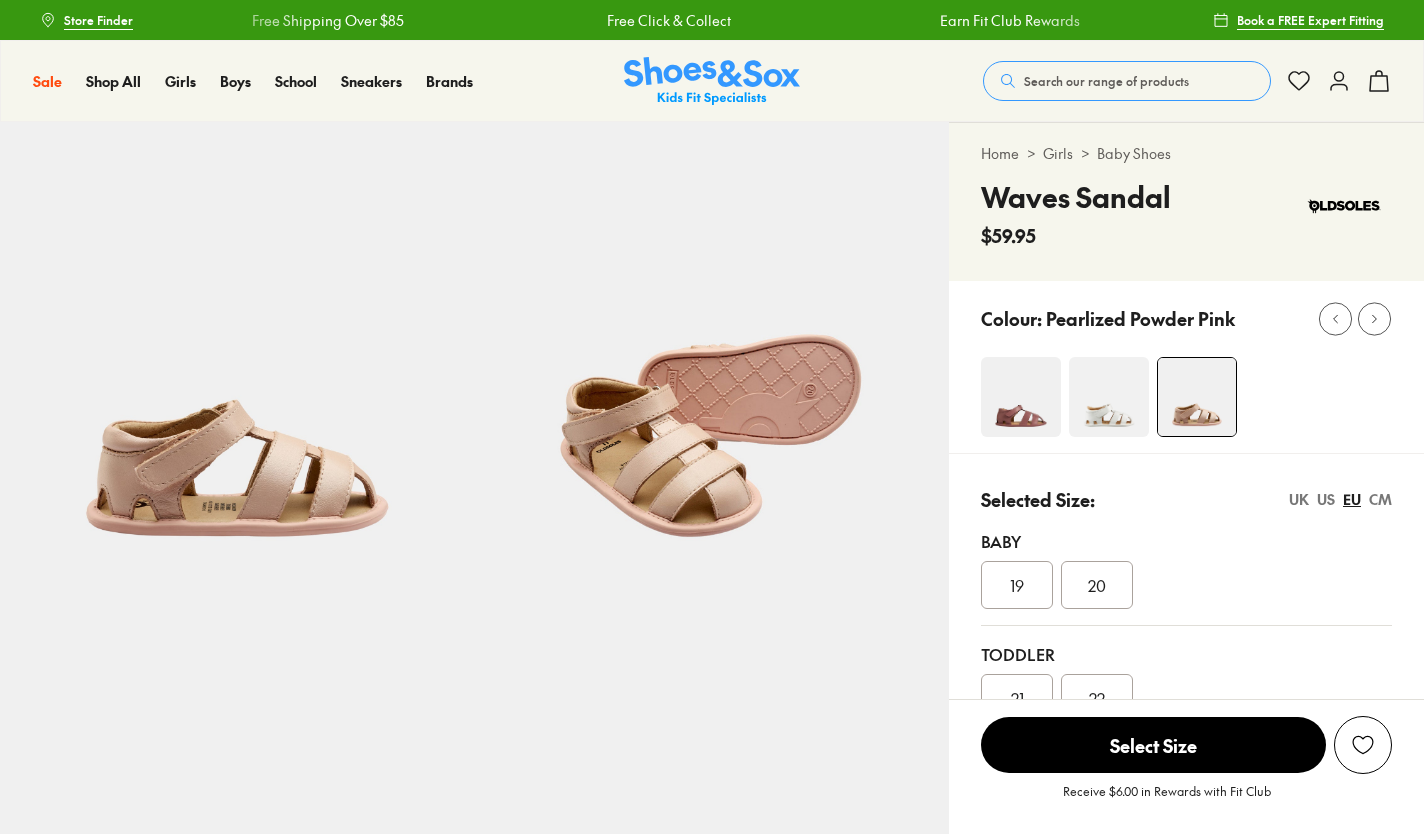 scroll, scrollTop: 0, scrollLeft: 0, axis: both 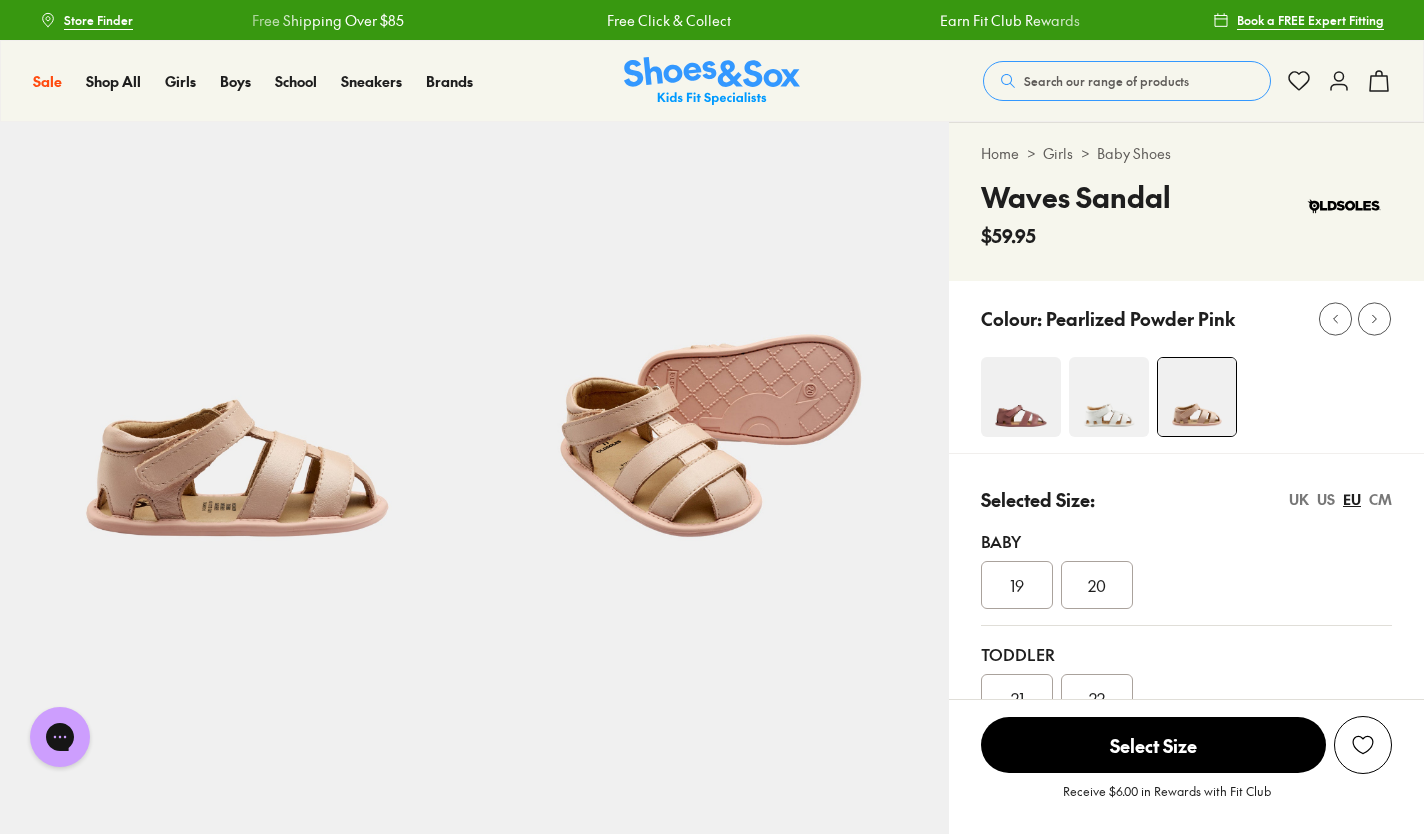 click 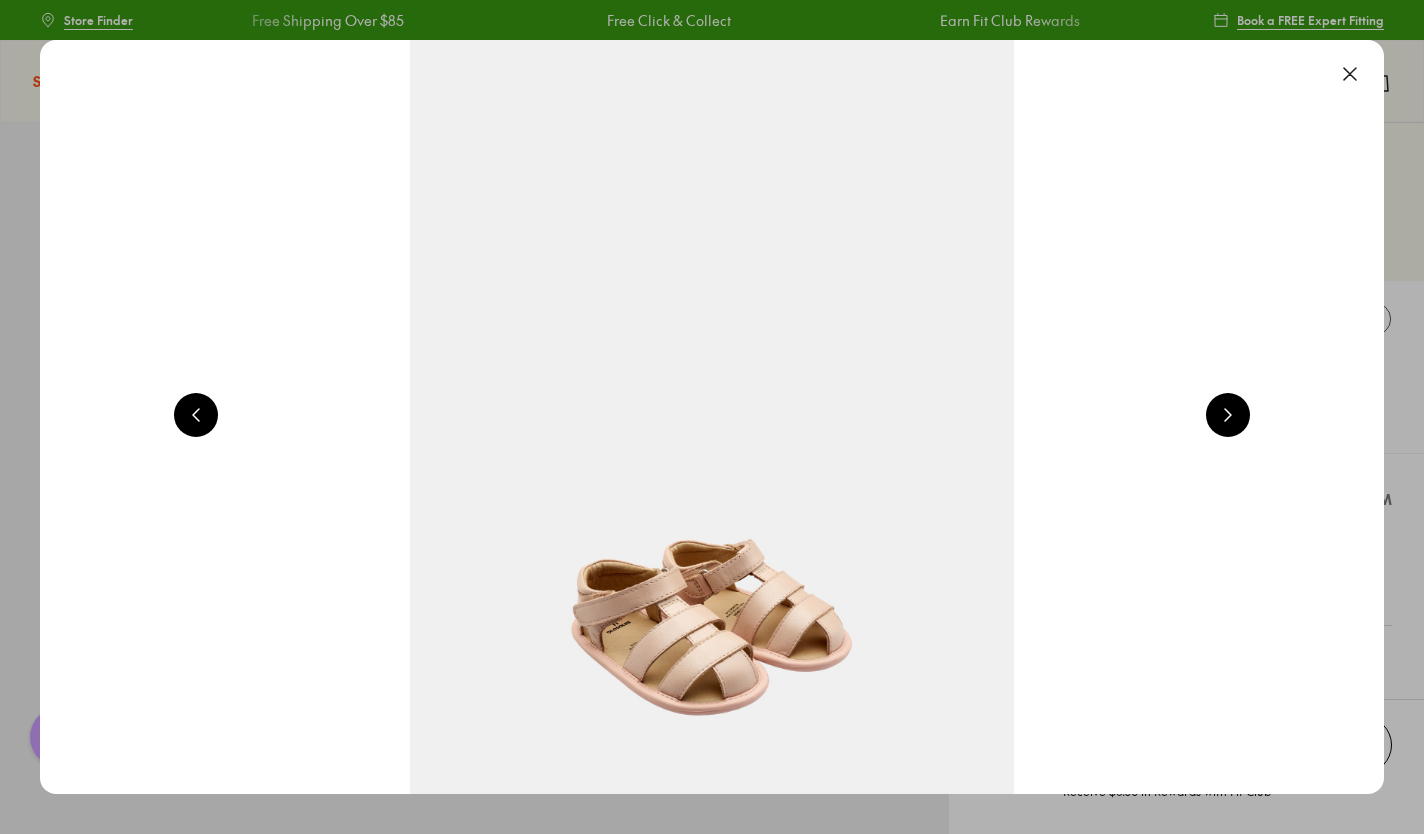 scroll, scrollTop: 0, scrollLeft: 2704, axis: horizontal 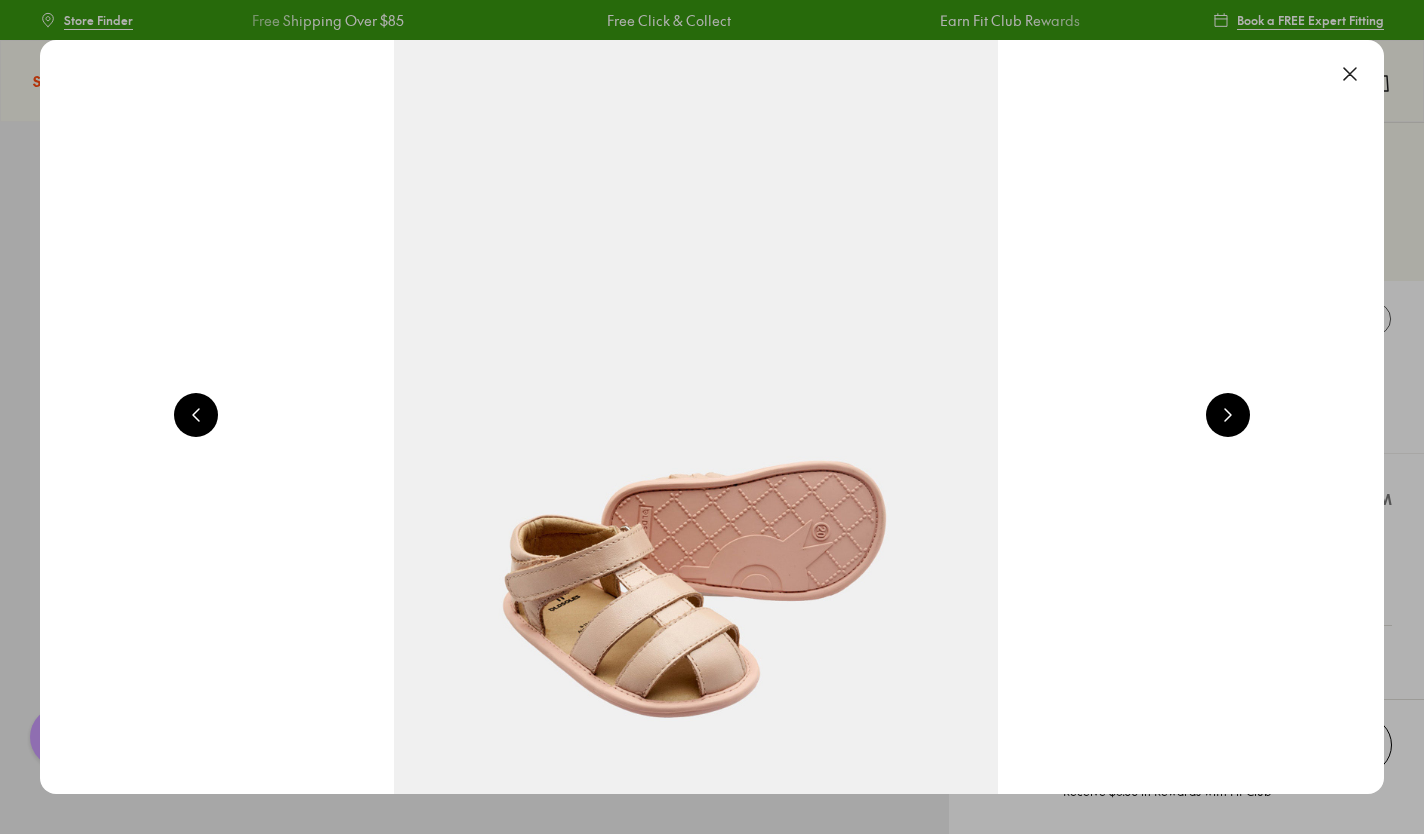 click at bounding box center [1350, 74] 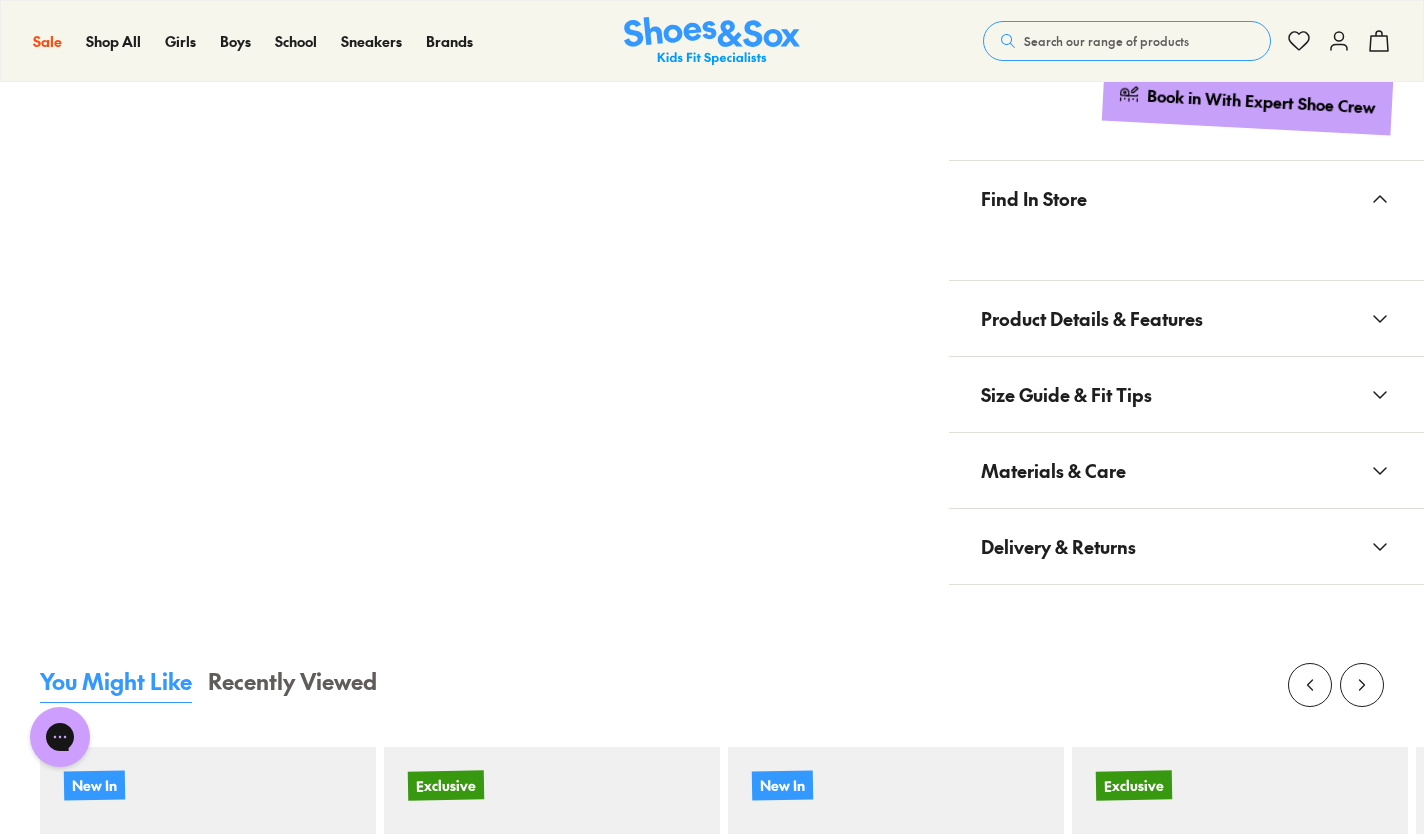 scroll, scrollTop: 1036, scrollLeft: 0, axis: vertical 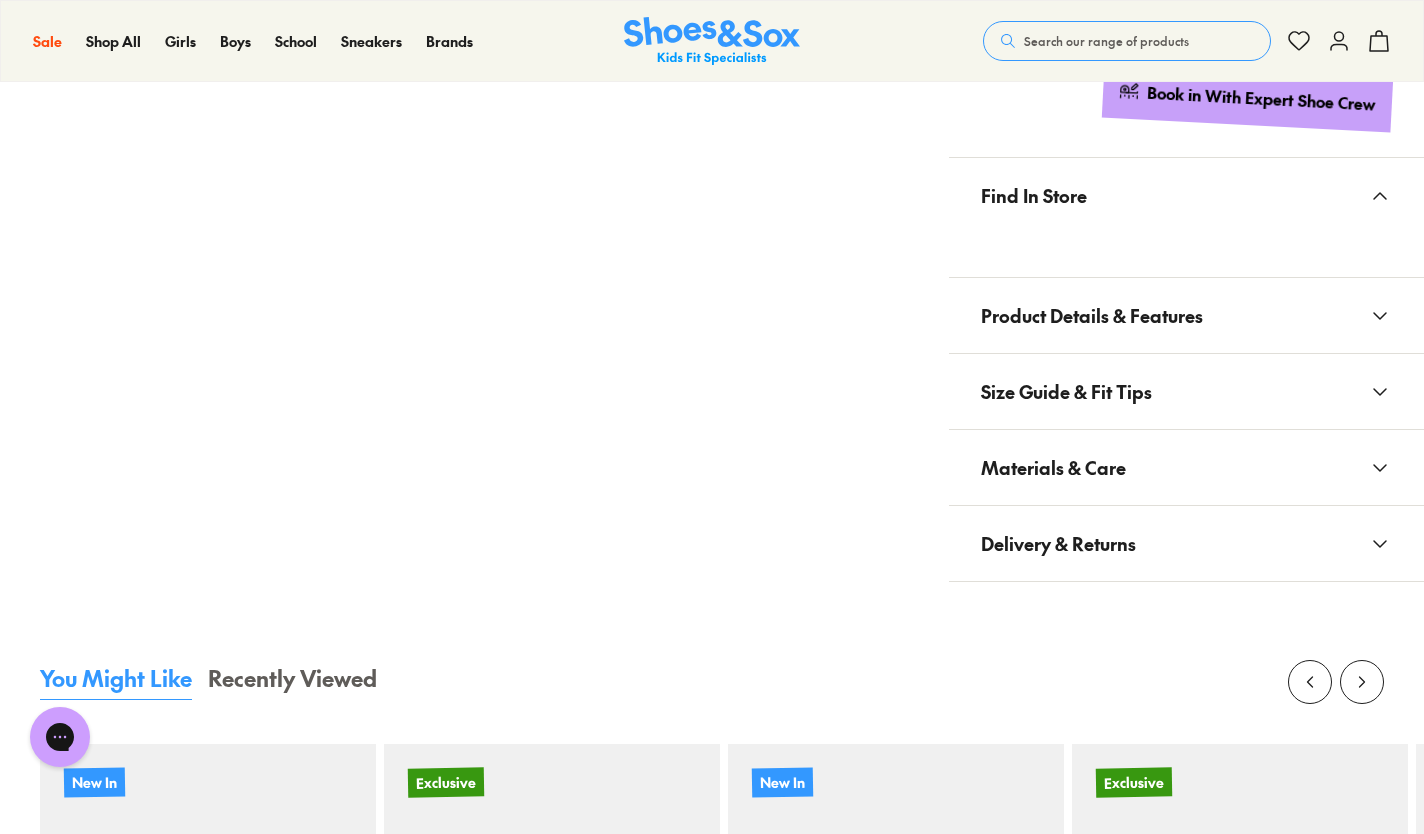 click on "Product Details & Features" at bounding box center (1186, 315) 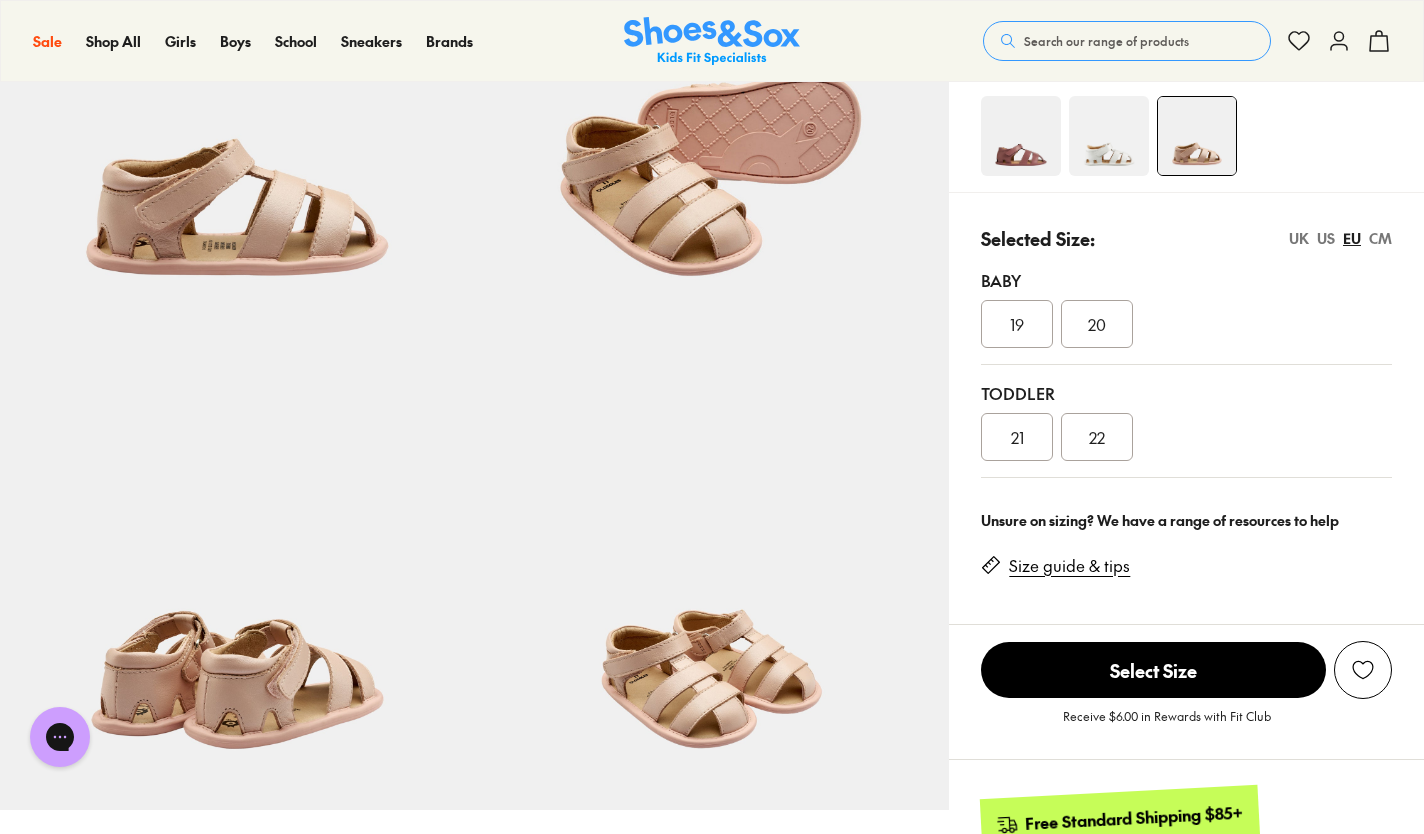 scroll, scrollTop: 0, scrollLeft: 0, axis: both 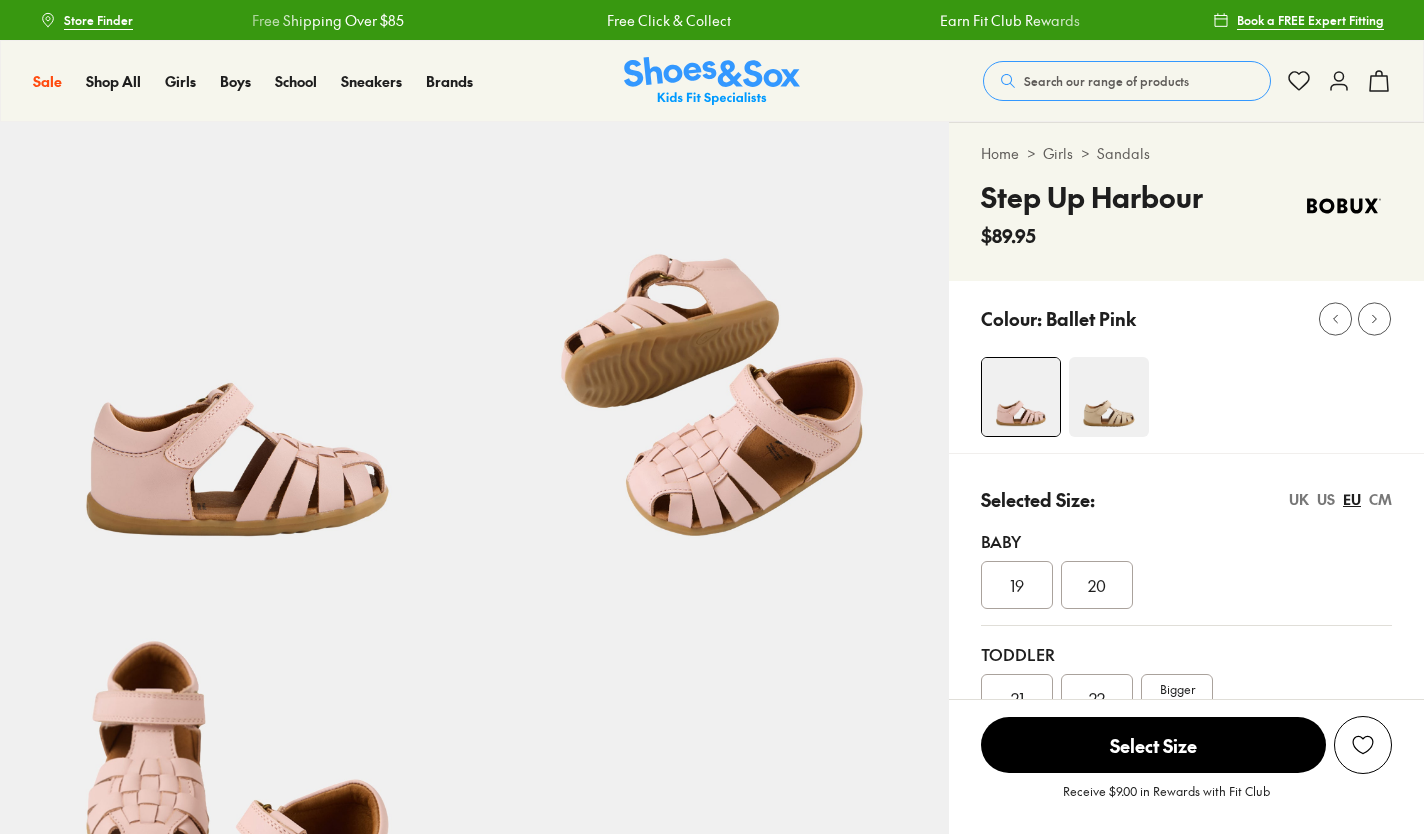 select on "*" 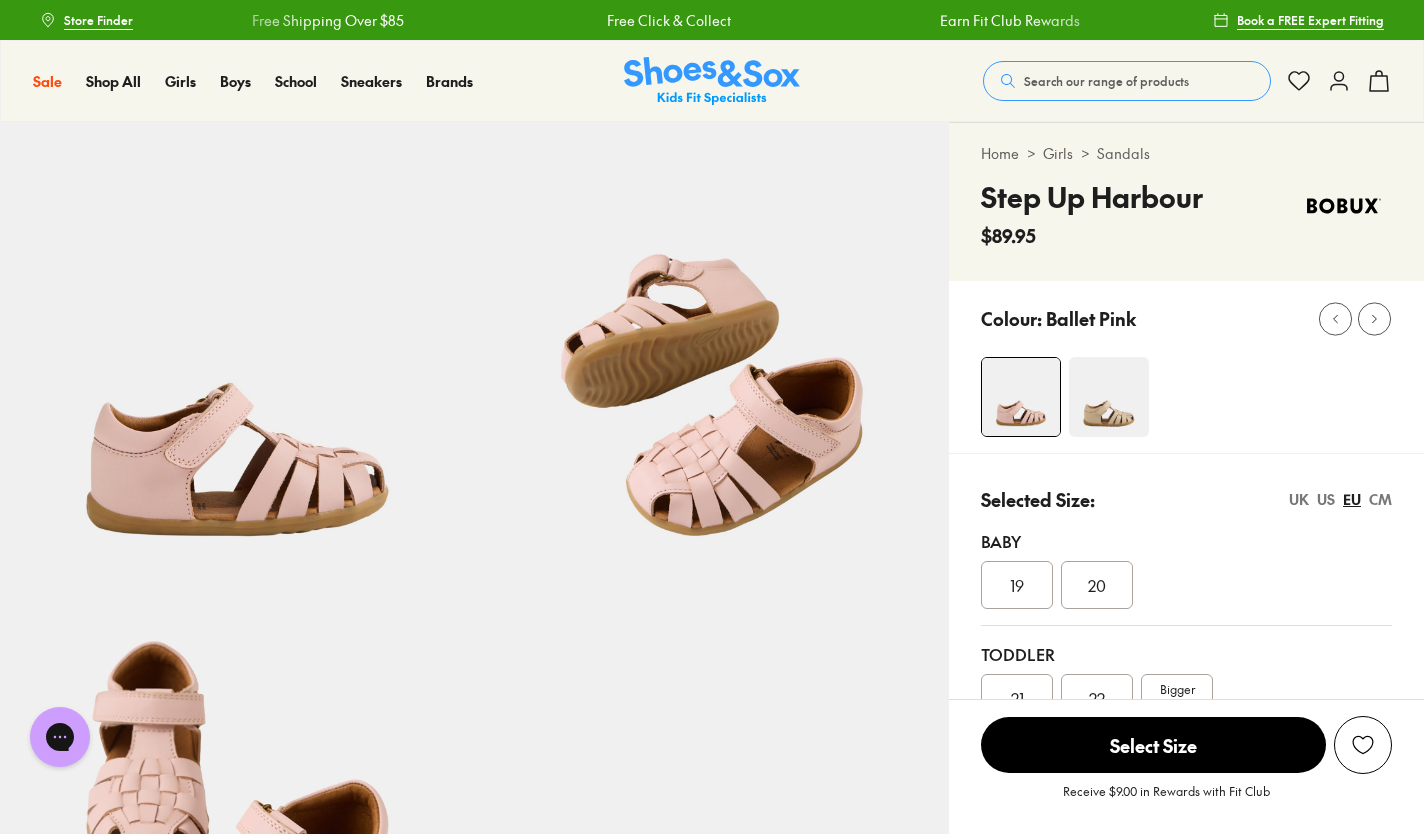 scroll, scrollTop: 0, scrollLeft: 0, axis: both 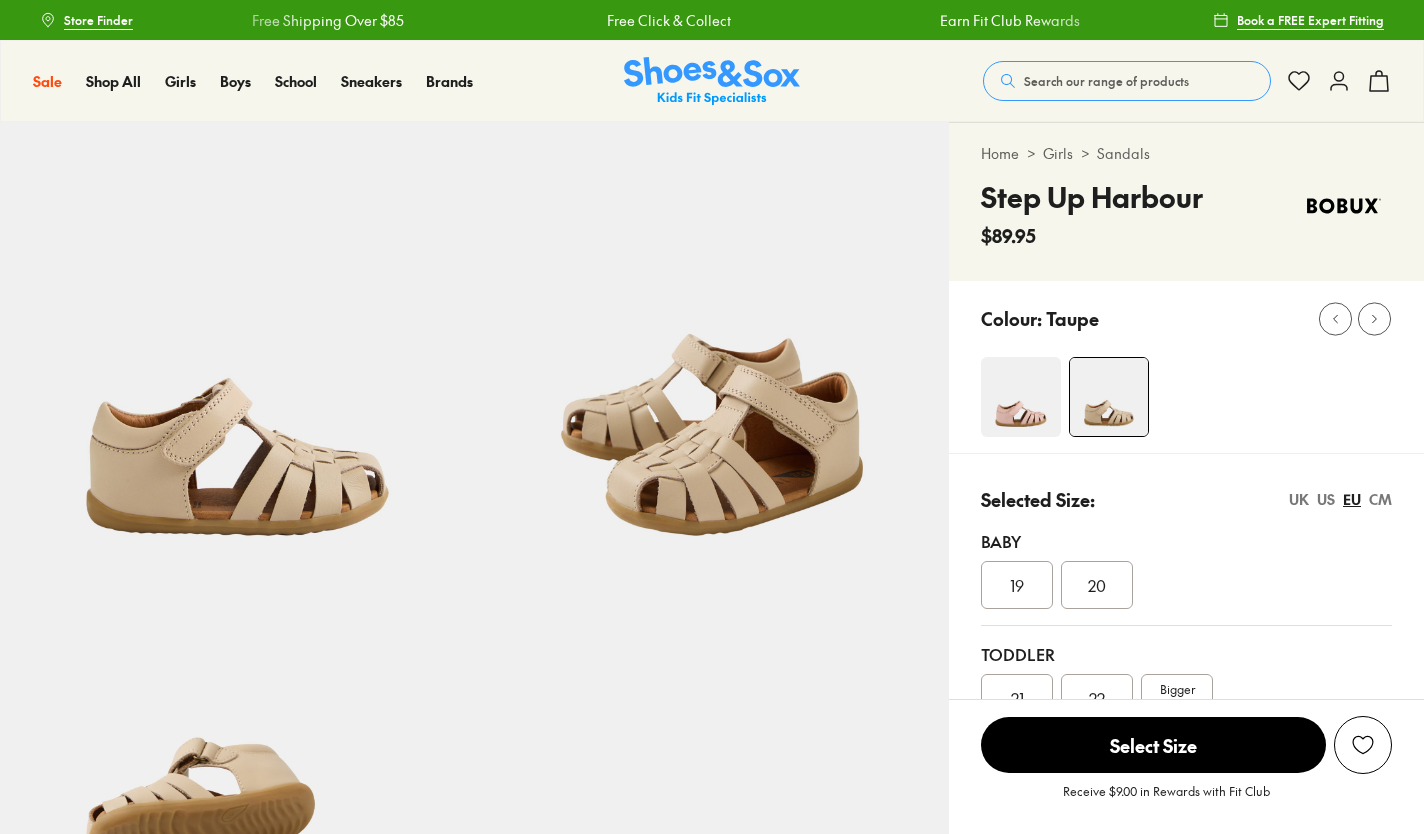 select on "*" 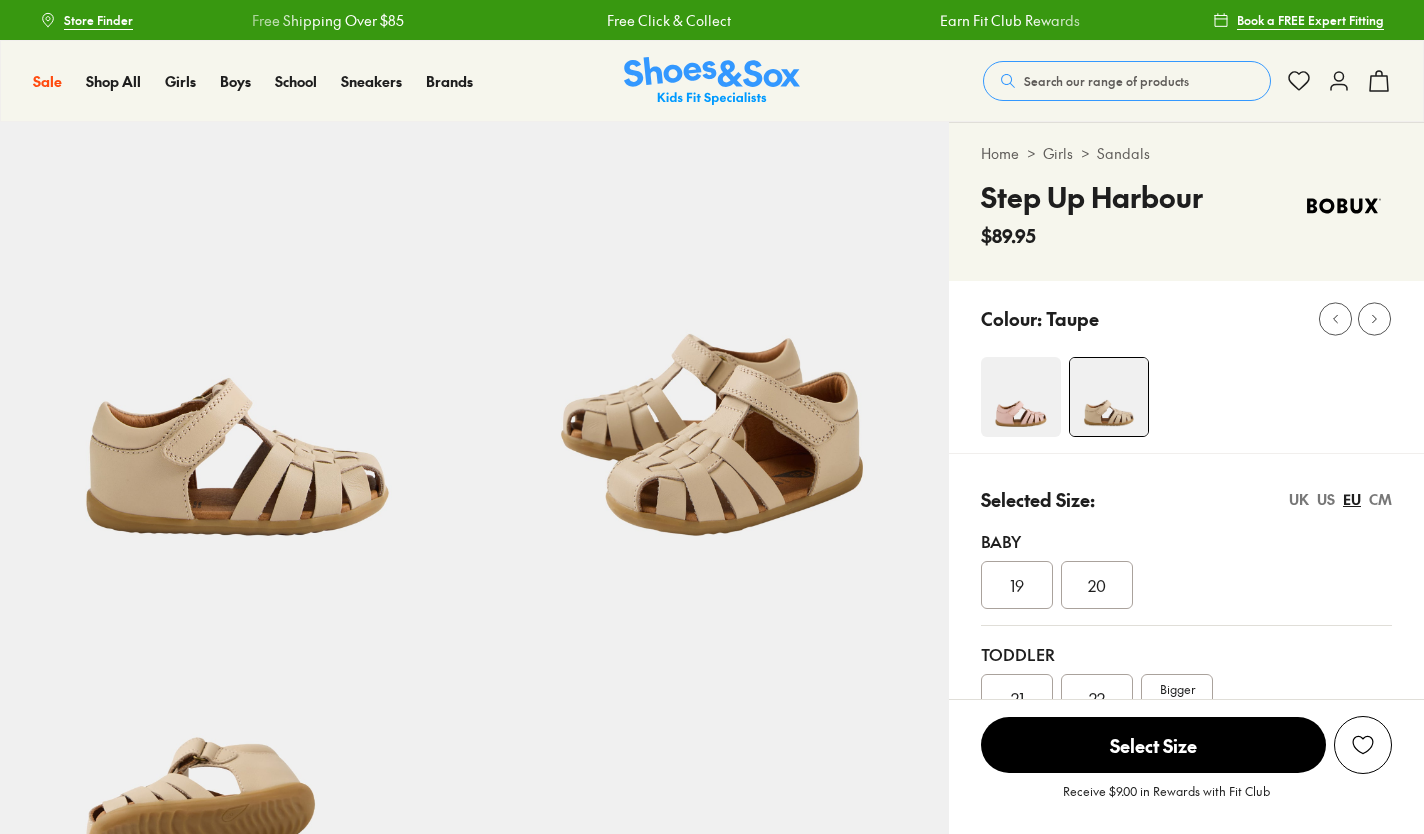 scroll, scrollTop: 0, scrollLeft: 0, axis: both 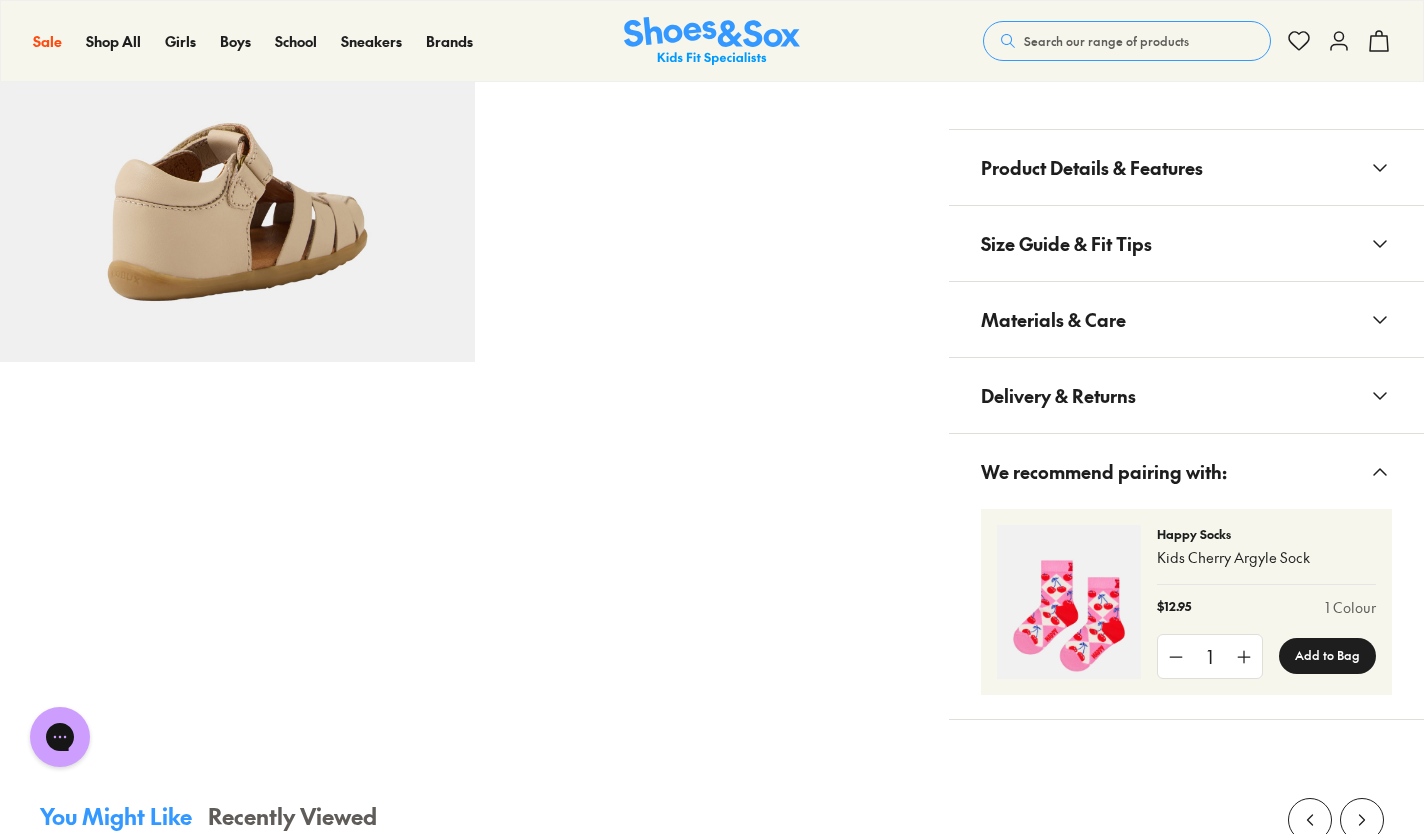 click on "Product Details & Features" at bounding box center [1092, 167] 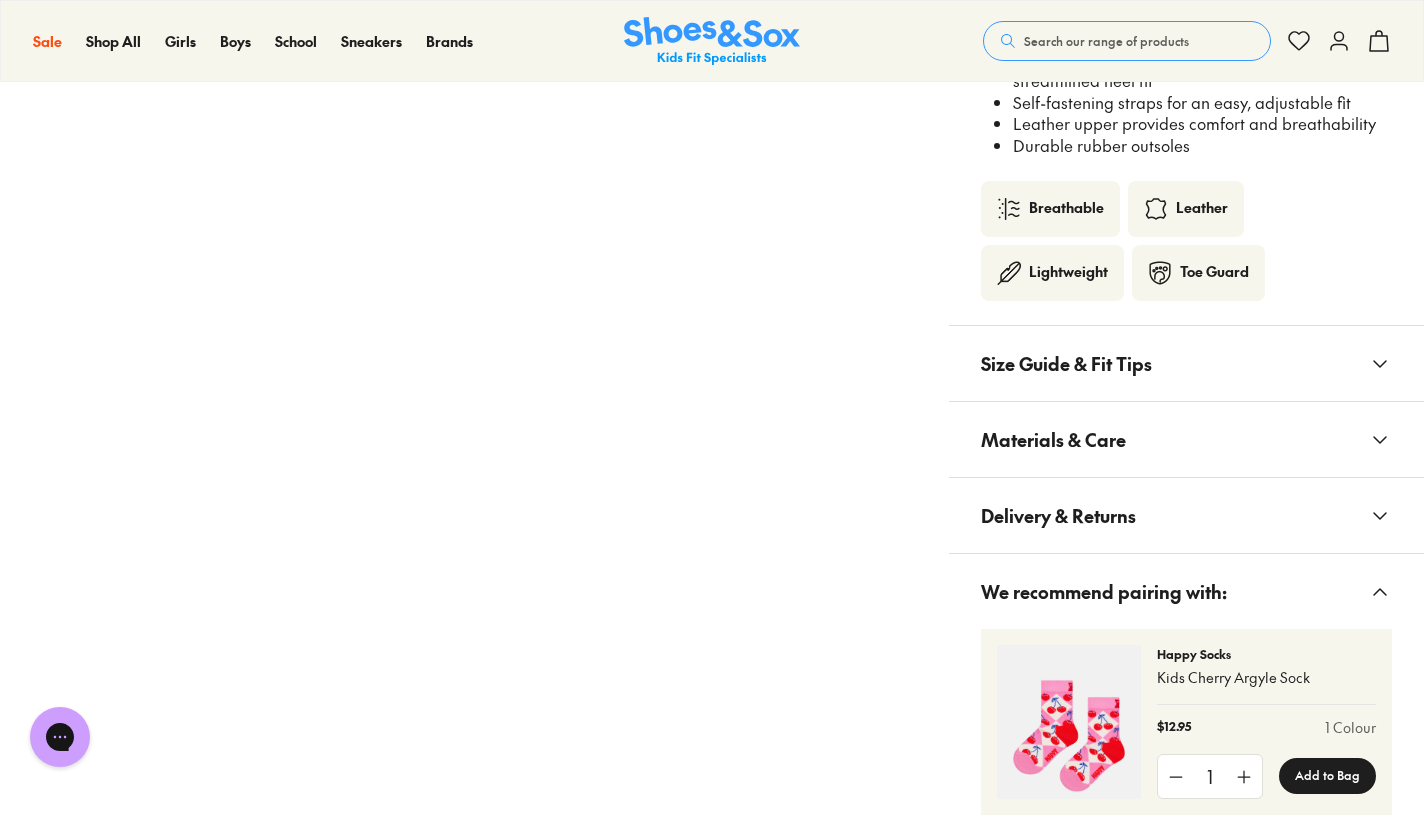 scroll, scrollTop: 1509, scrollLeft: 0, axis: vertical 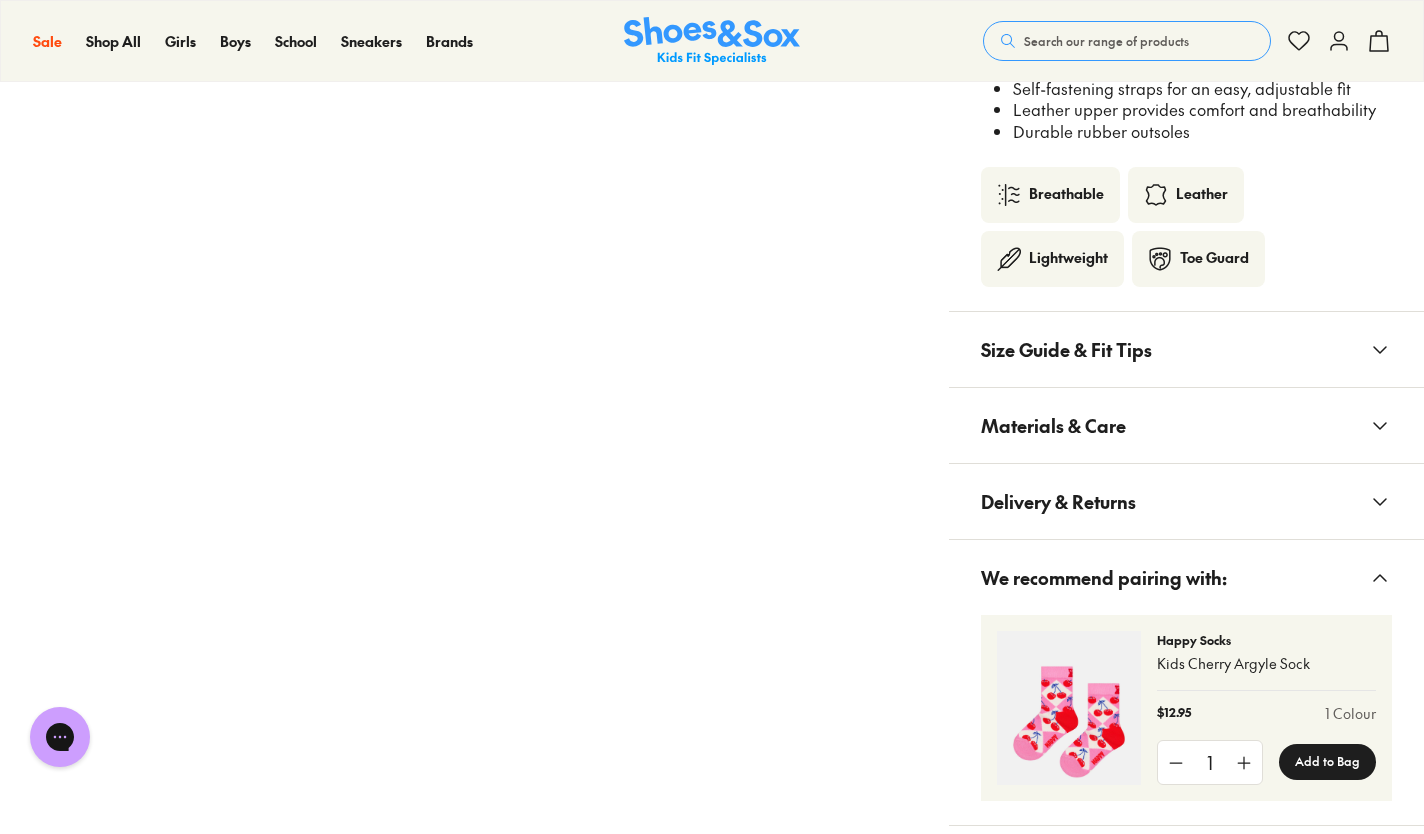 click on "Size Guide & Fit Tips" at bounding box center (1066, 349) 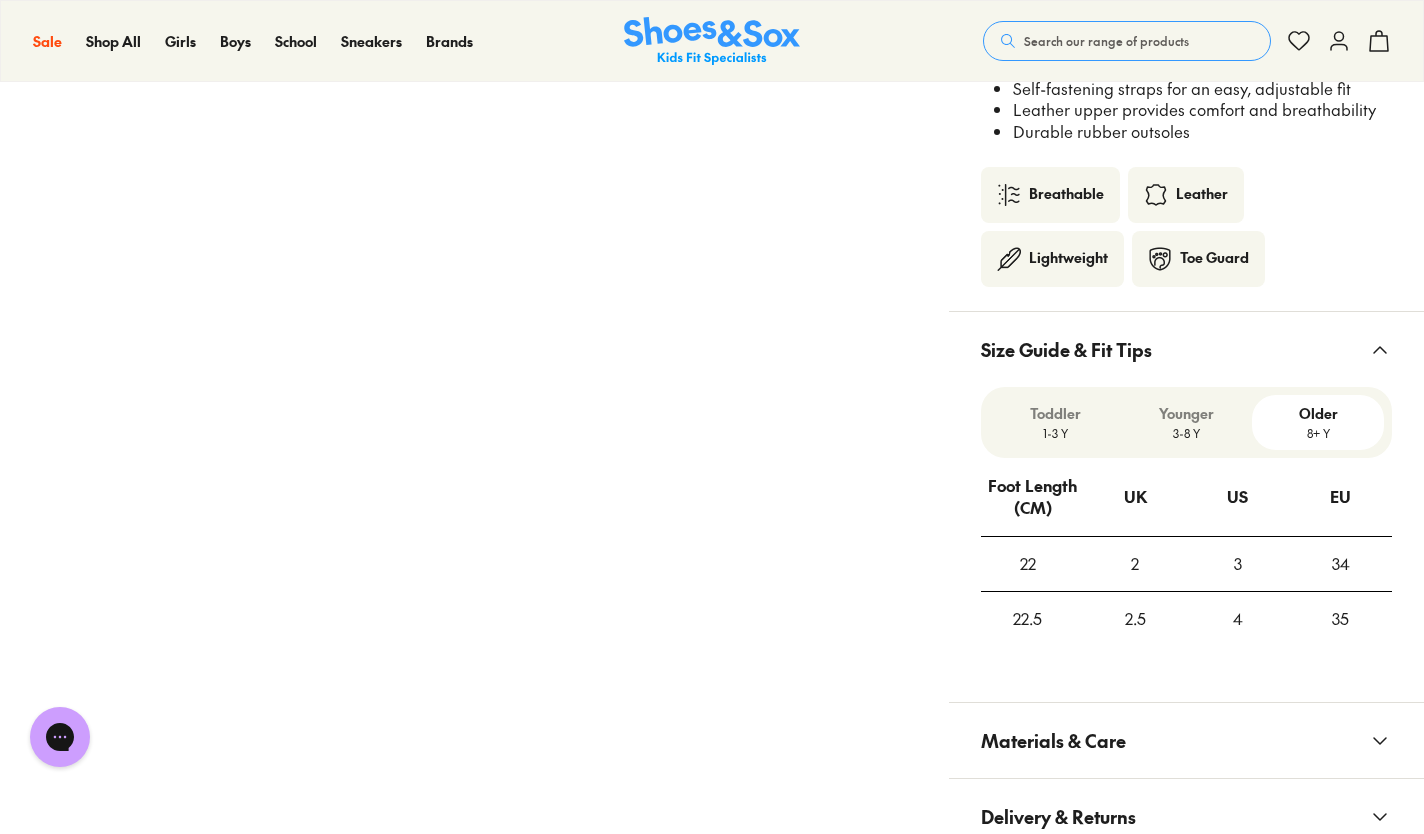 scroll, scrollTop: 1932, scrollLeft: 0, axis: vertical 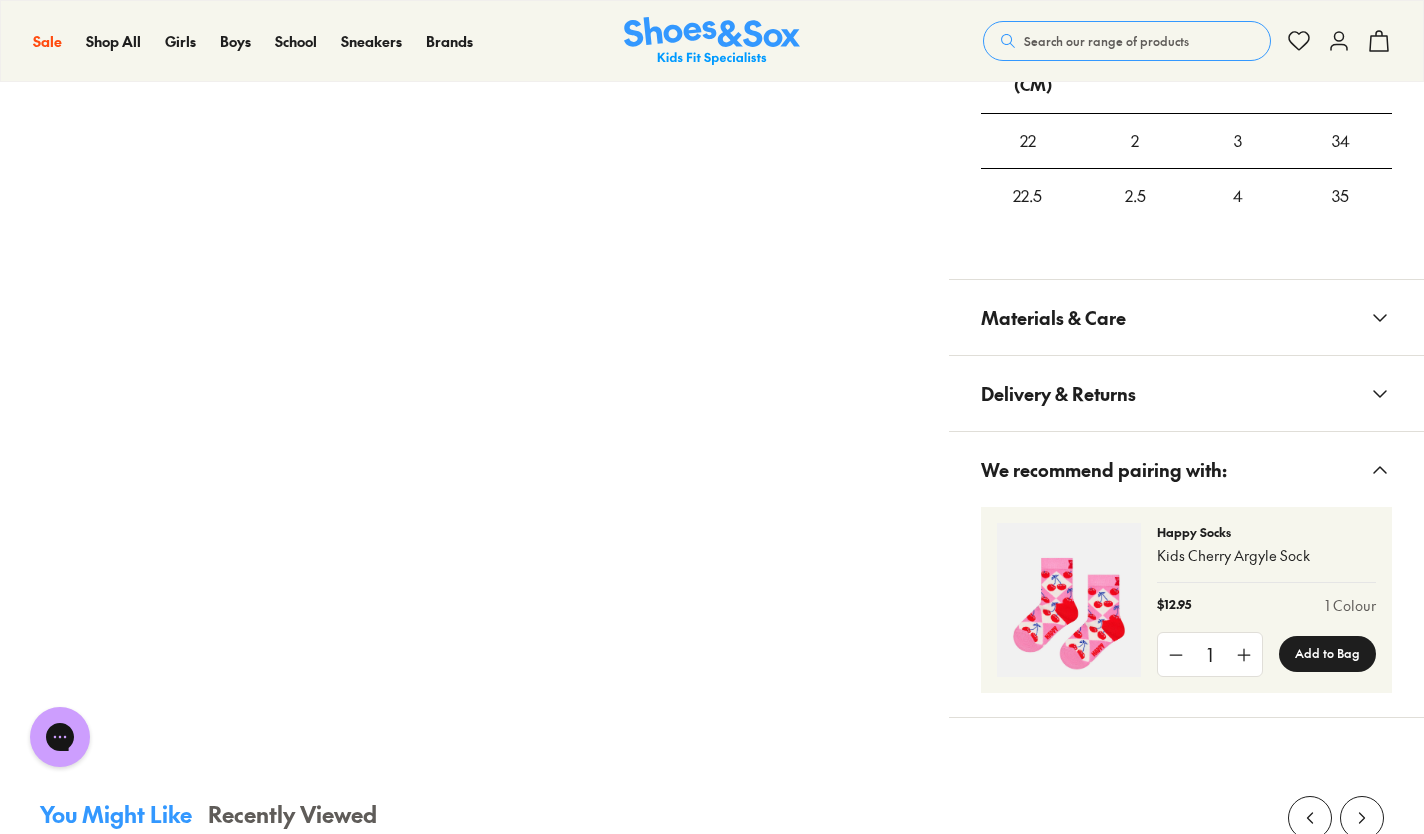 click on "Materials & Care" at bounding box center (1186, 317) 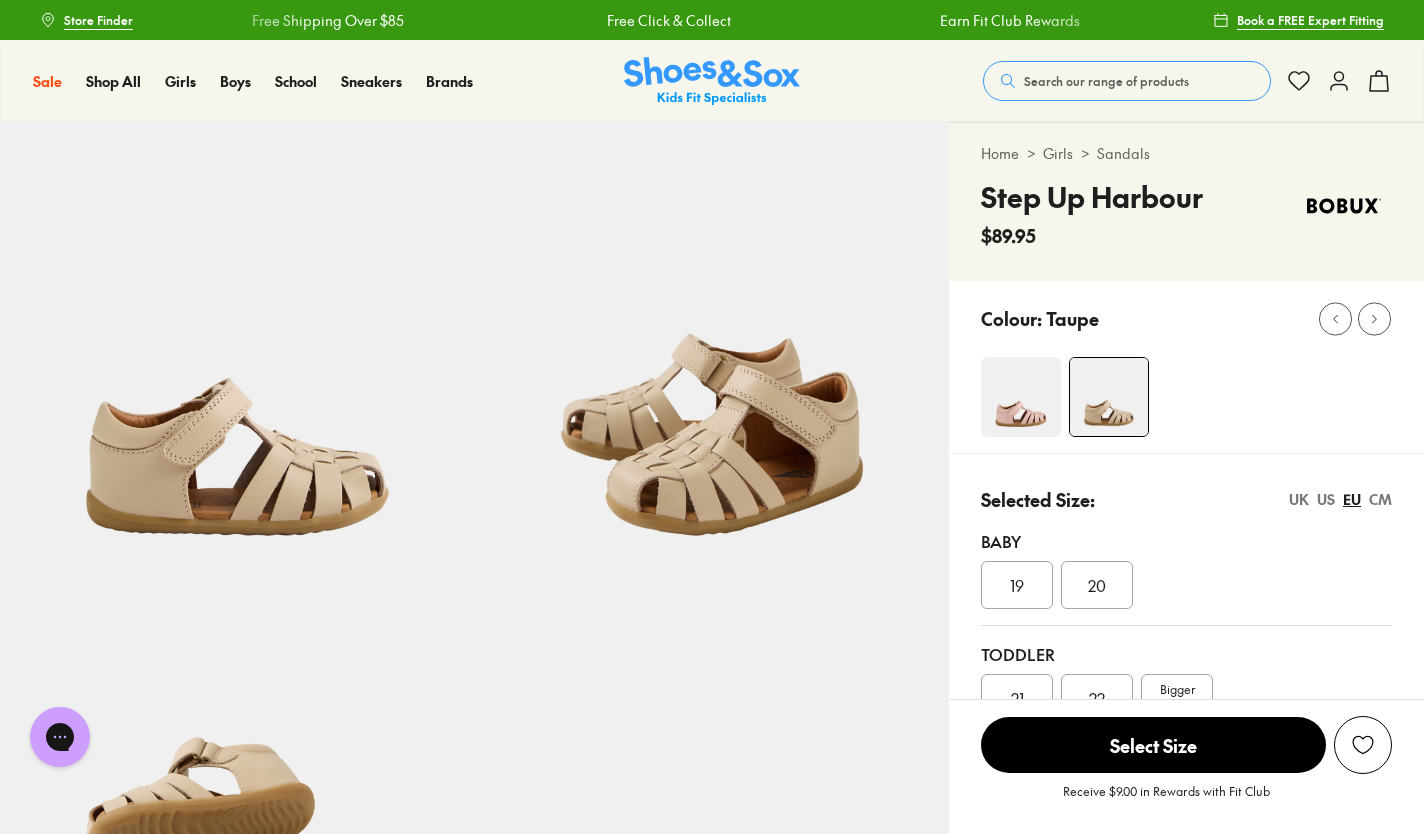 scroll, scrollTop: 236, scrollLeft: 0, axis: vertical 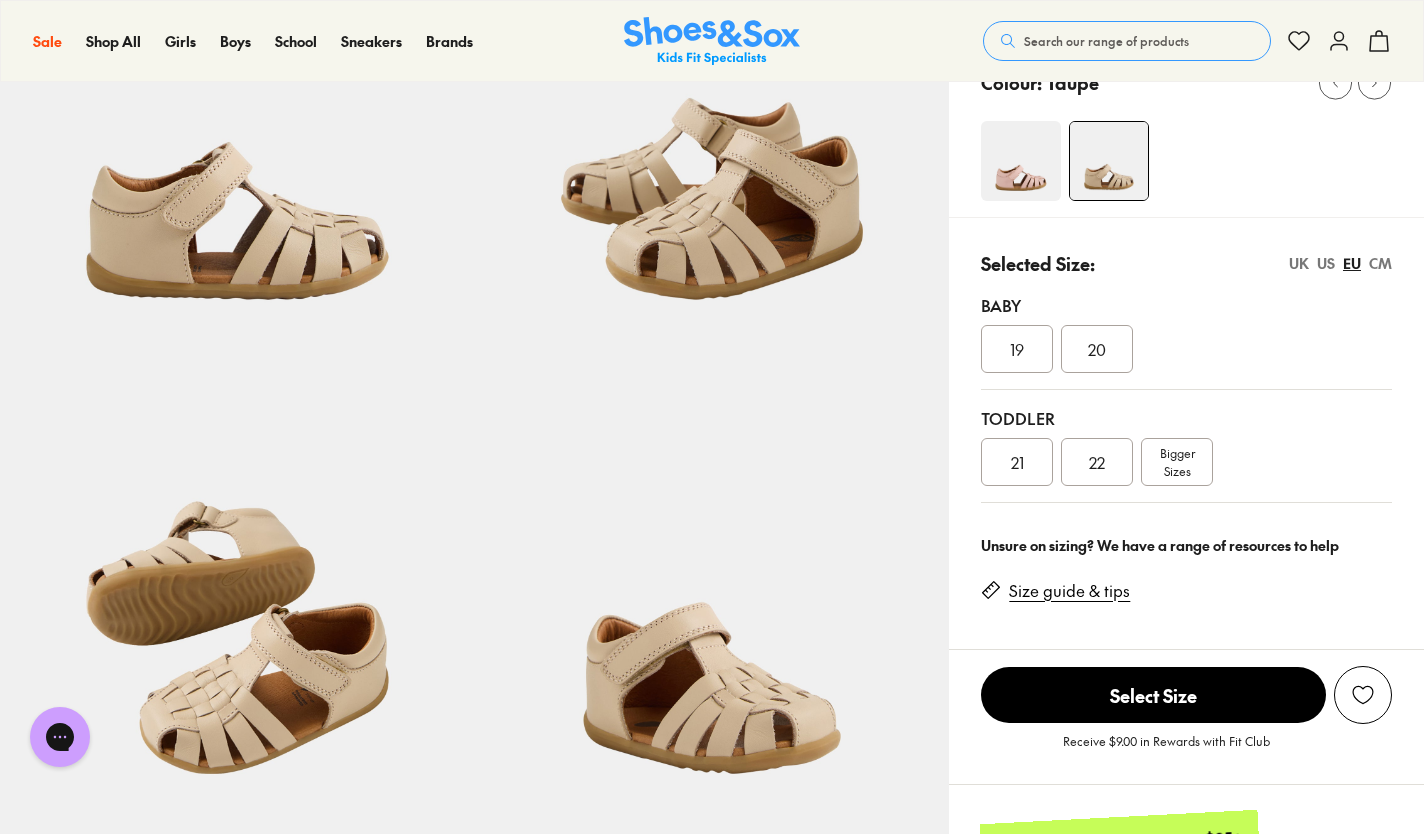 click on "Bigger Sizes" at bounding box center (1177, 462) 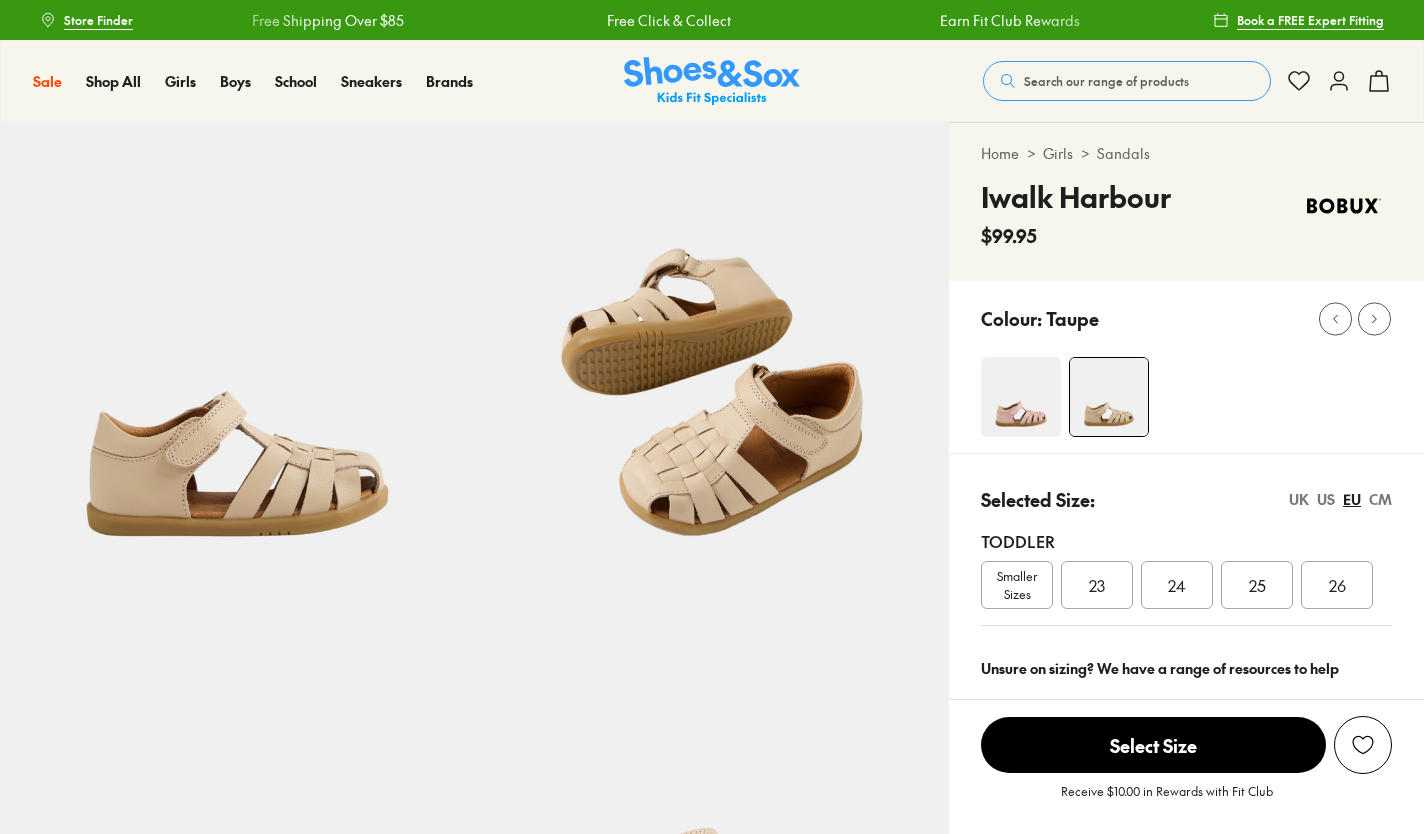 scroll, scrollTop: 0, scrollLeft: 0, axis: both 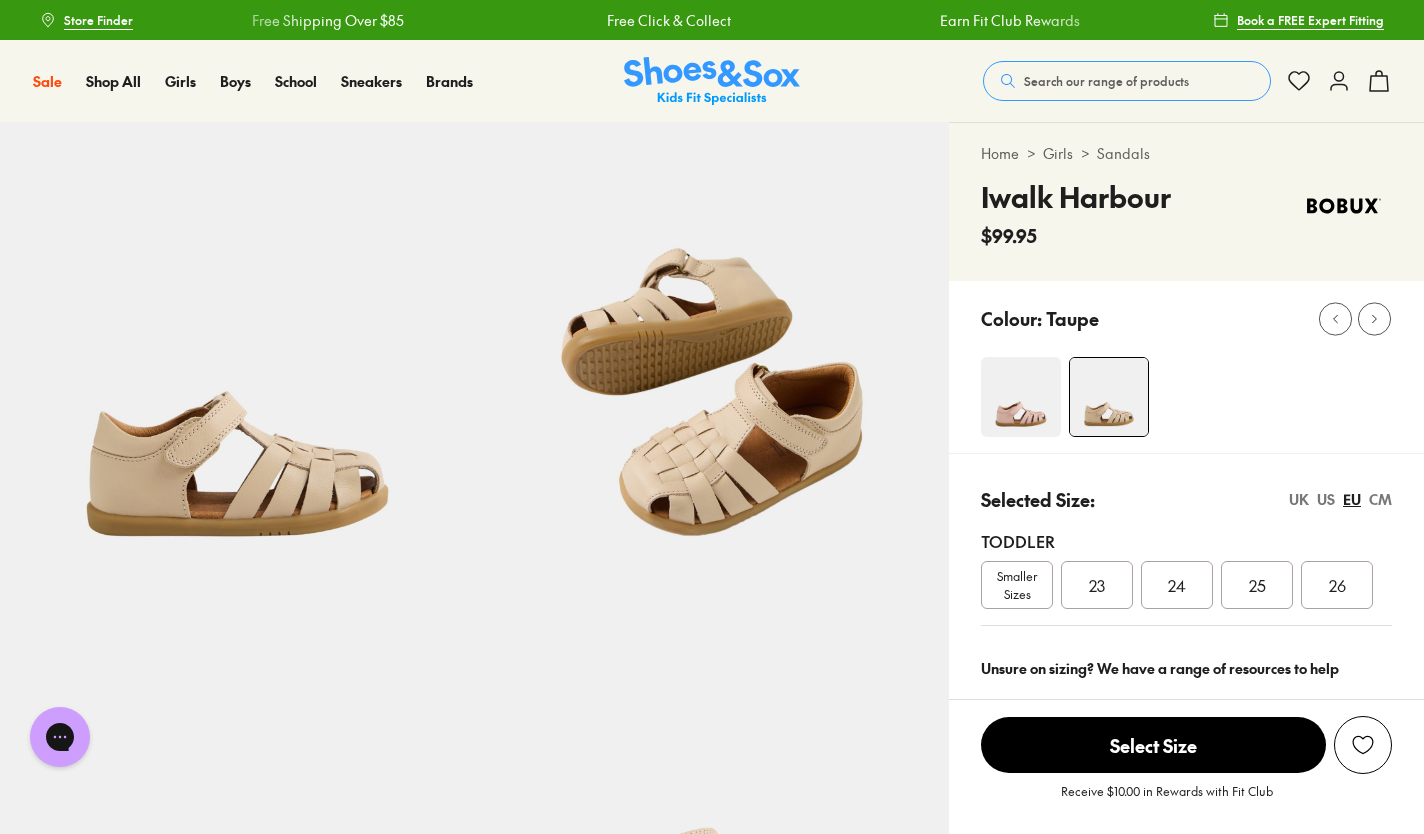 click on "Search our range of products" at bounding box center [1127, 81] 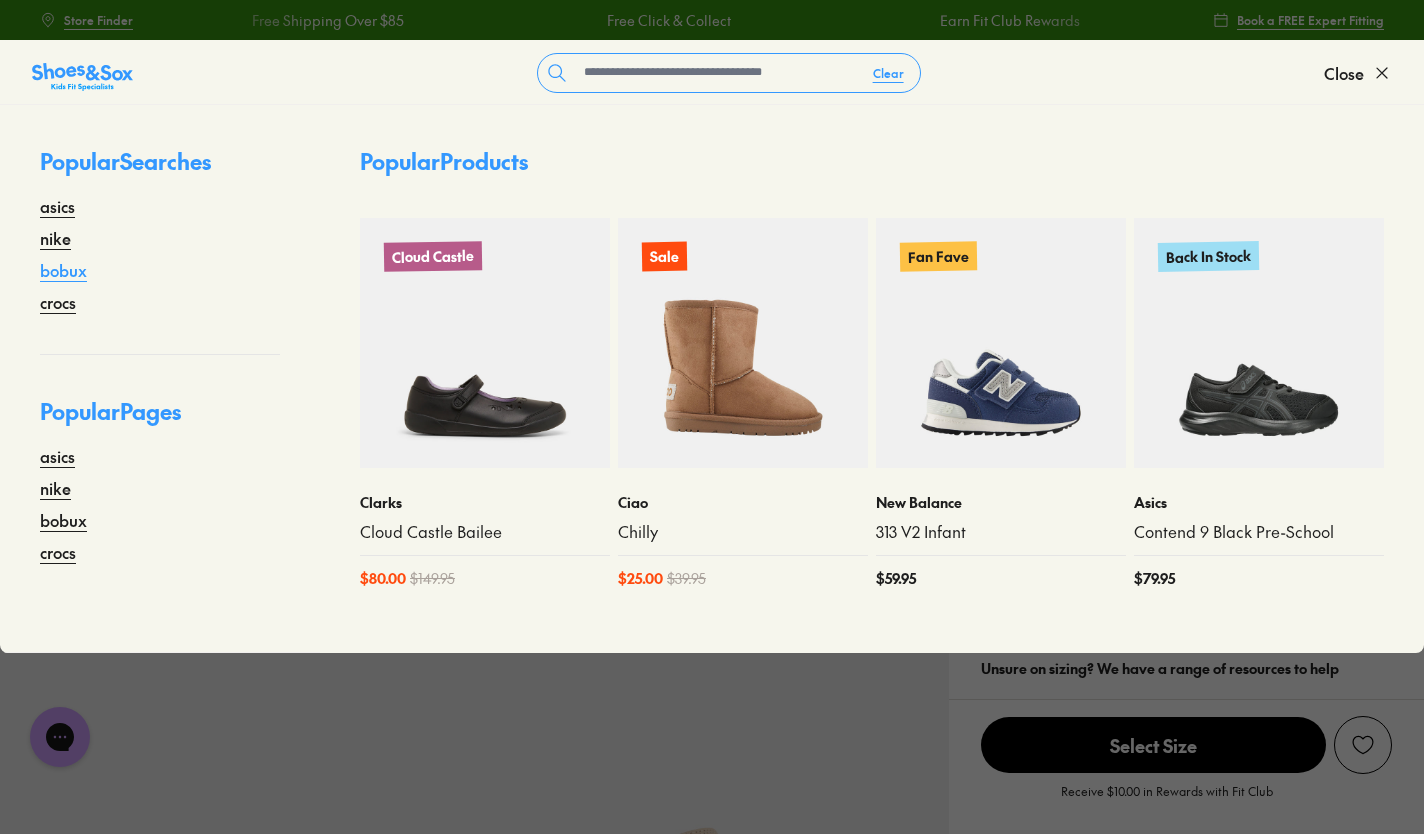 click on "bobux" at bounding box center (63, 270) 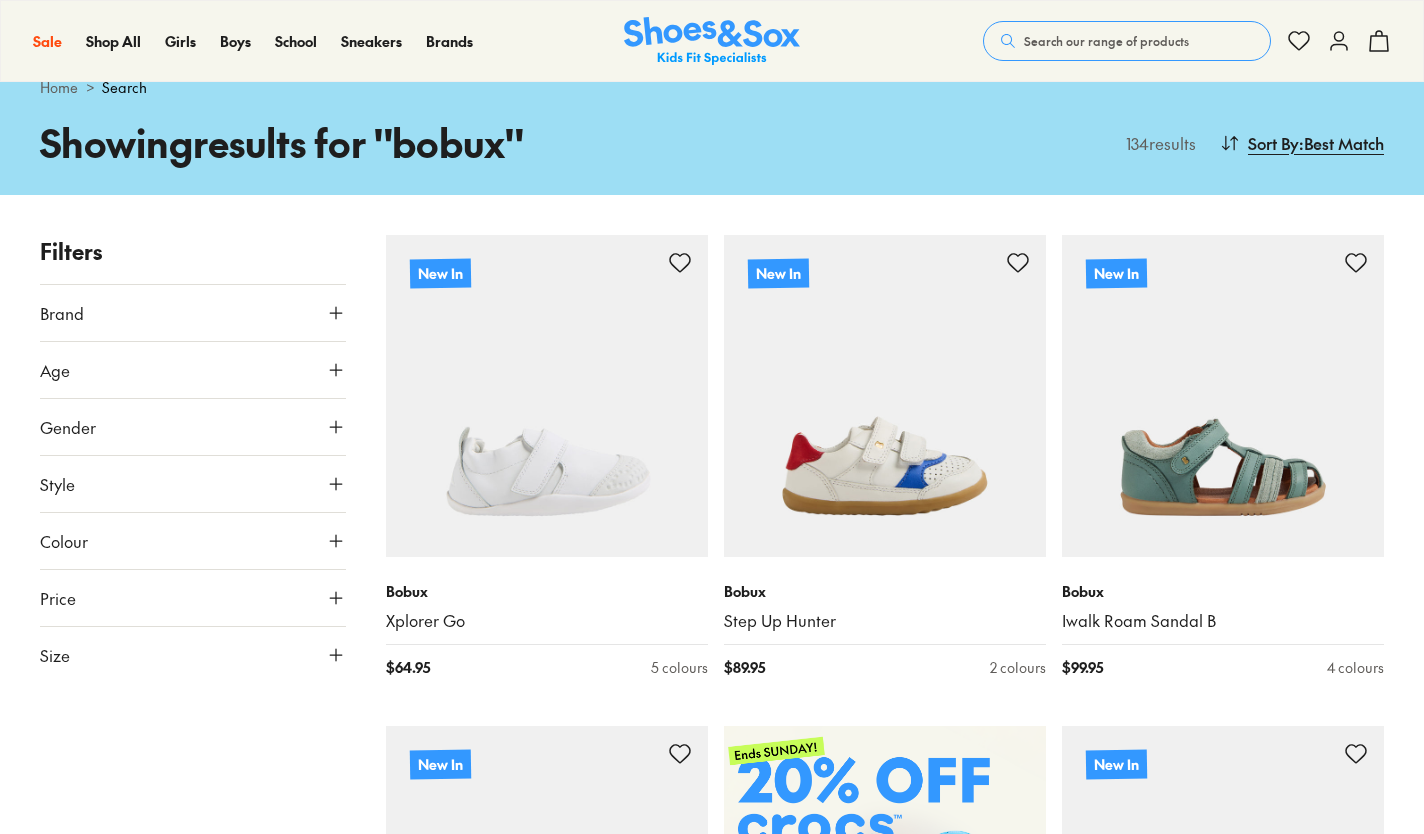 scroll, scrollTop: 232, scrollLeft: 0, axis: vertical 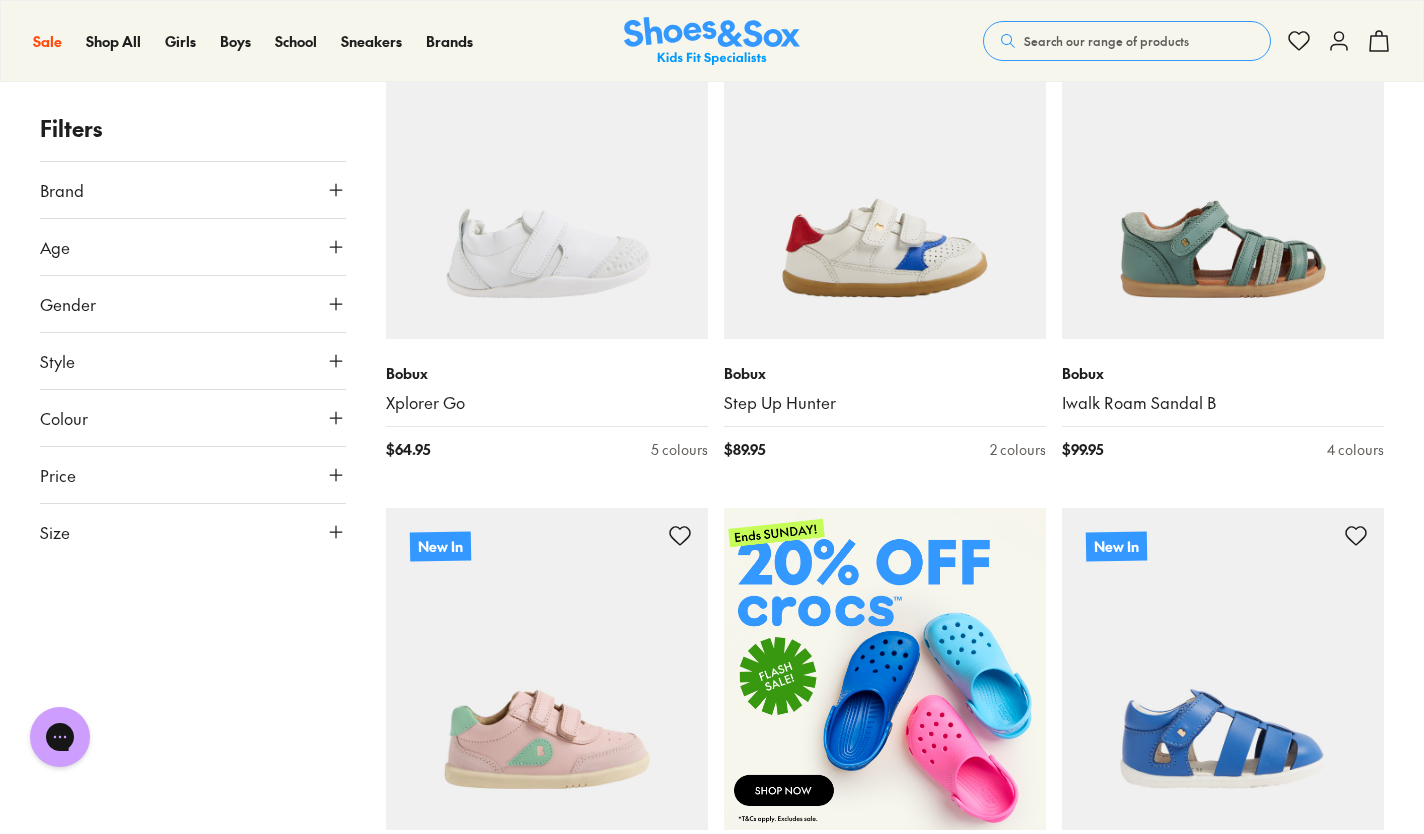 click on "Size" at bounding box center (193, 532) 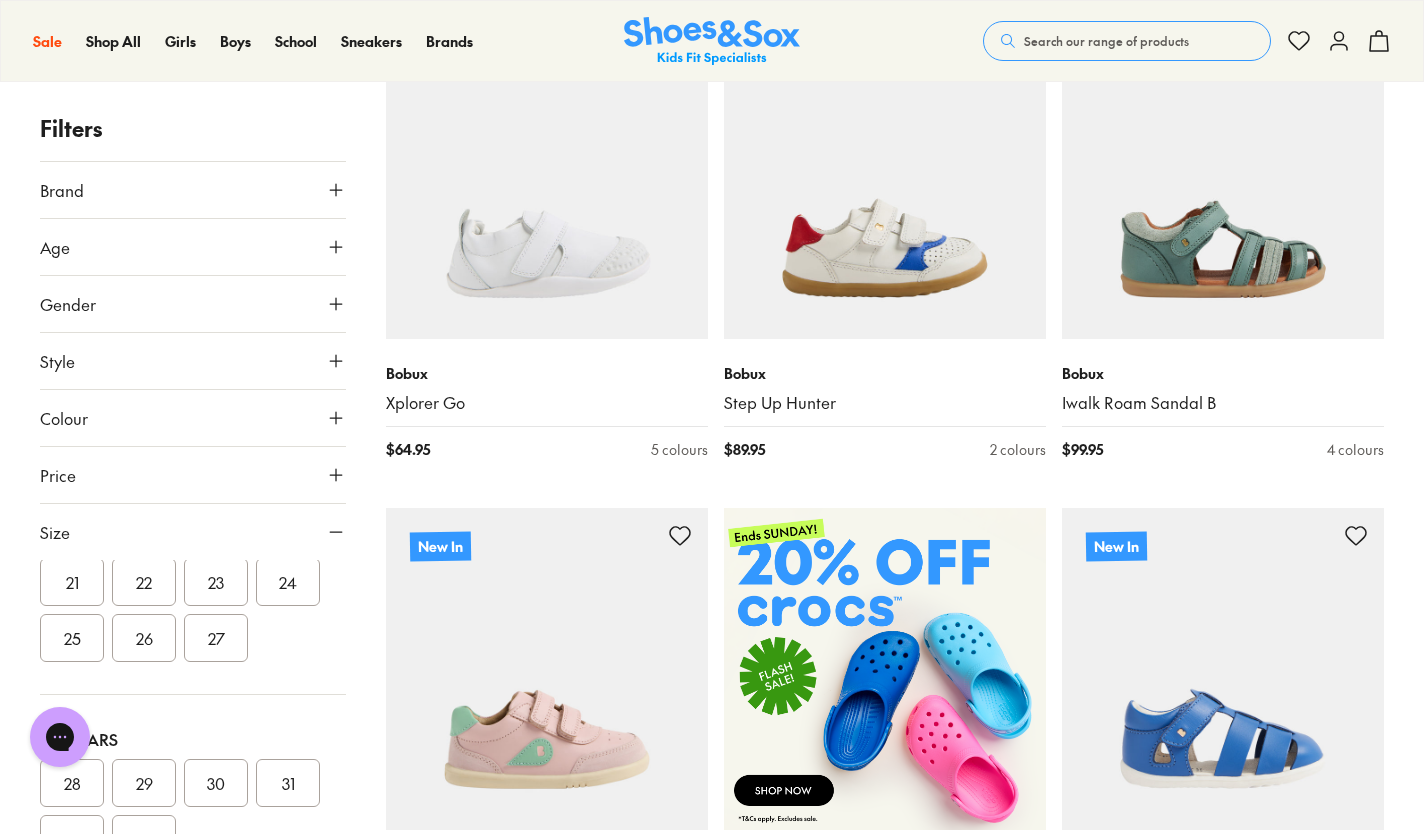 scroll, scrollTop: 179, scrollLeft: 0, axis: vertical 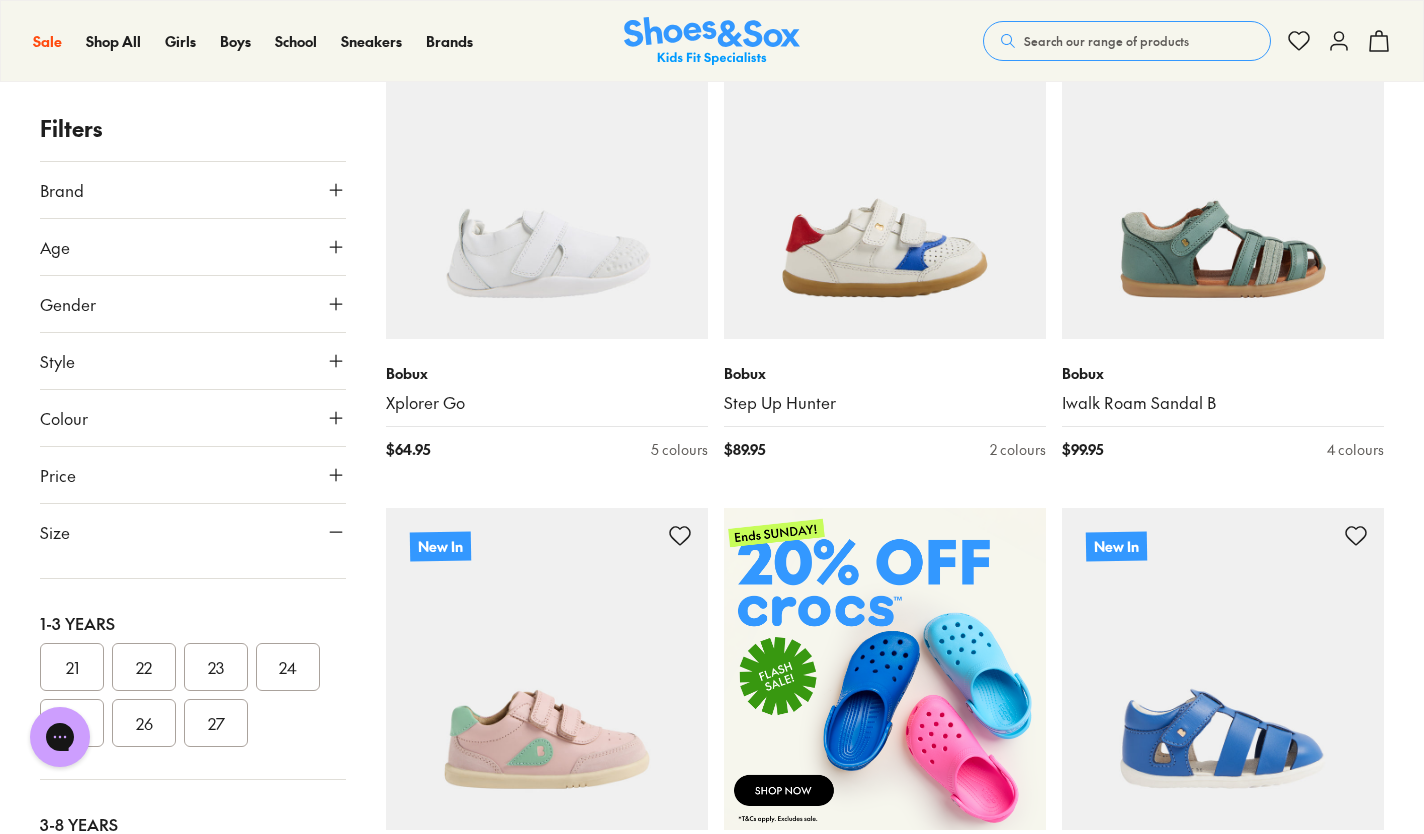 click on "22" at bounding box center [144, 667] 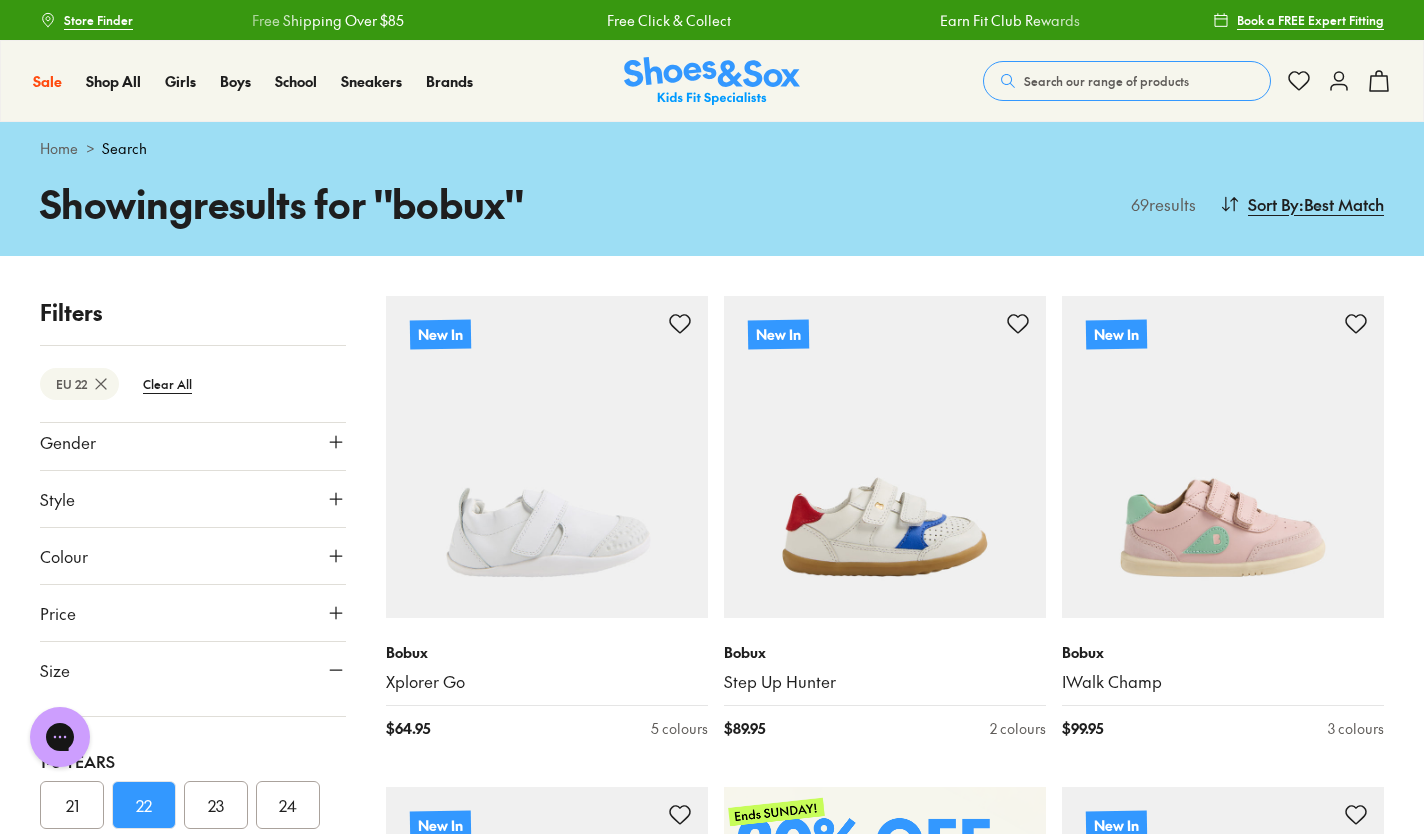scroll, scrollTop: 187, scrollLeft: 0, axis: vertical 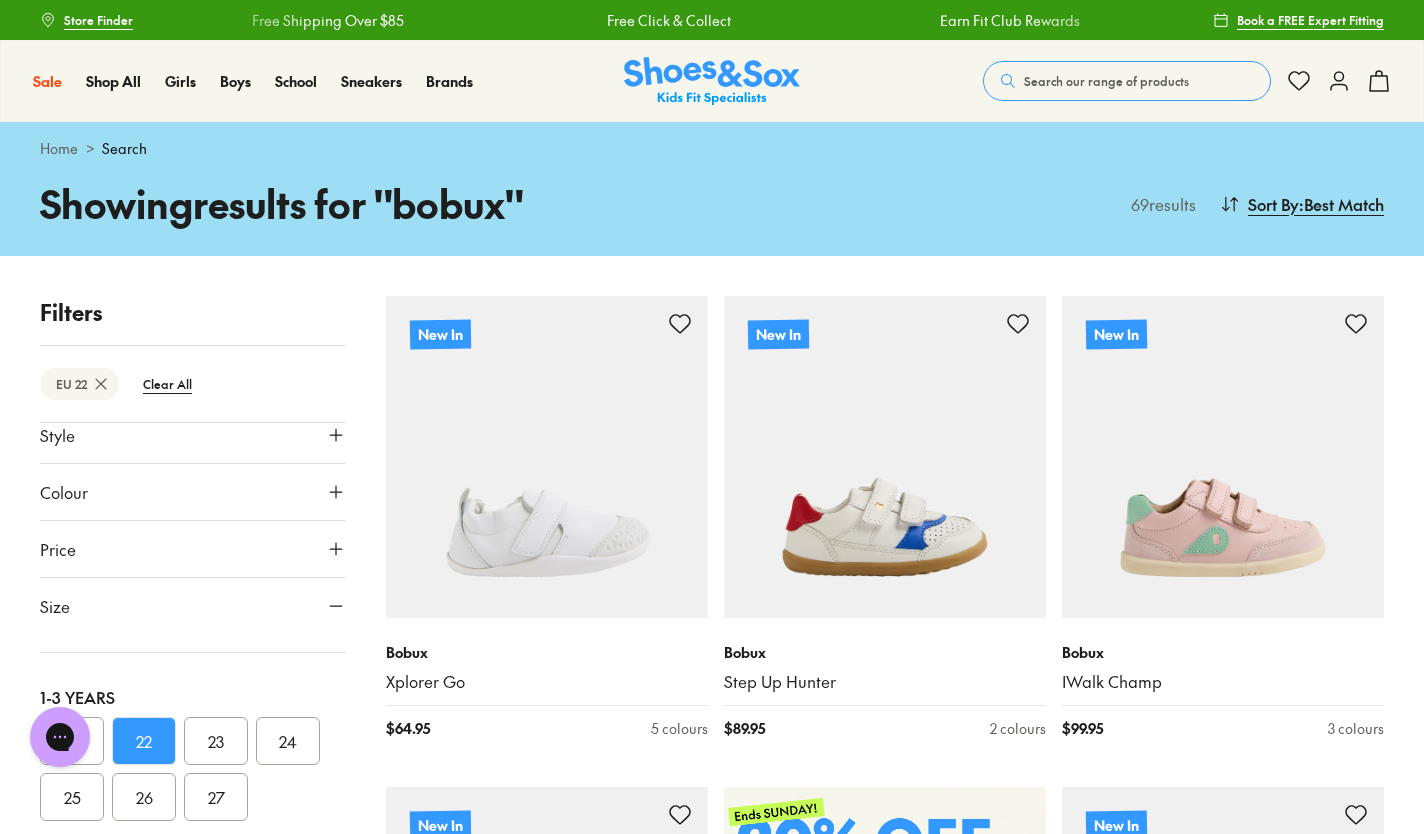 click on "23" at bounding box center [216, 741] 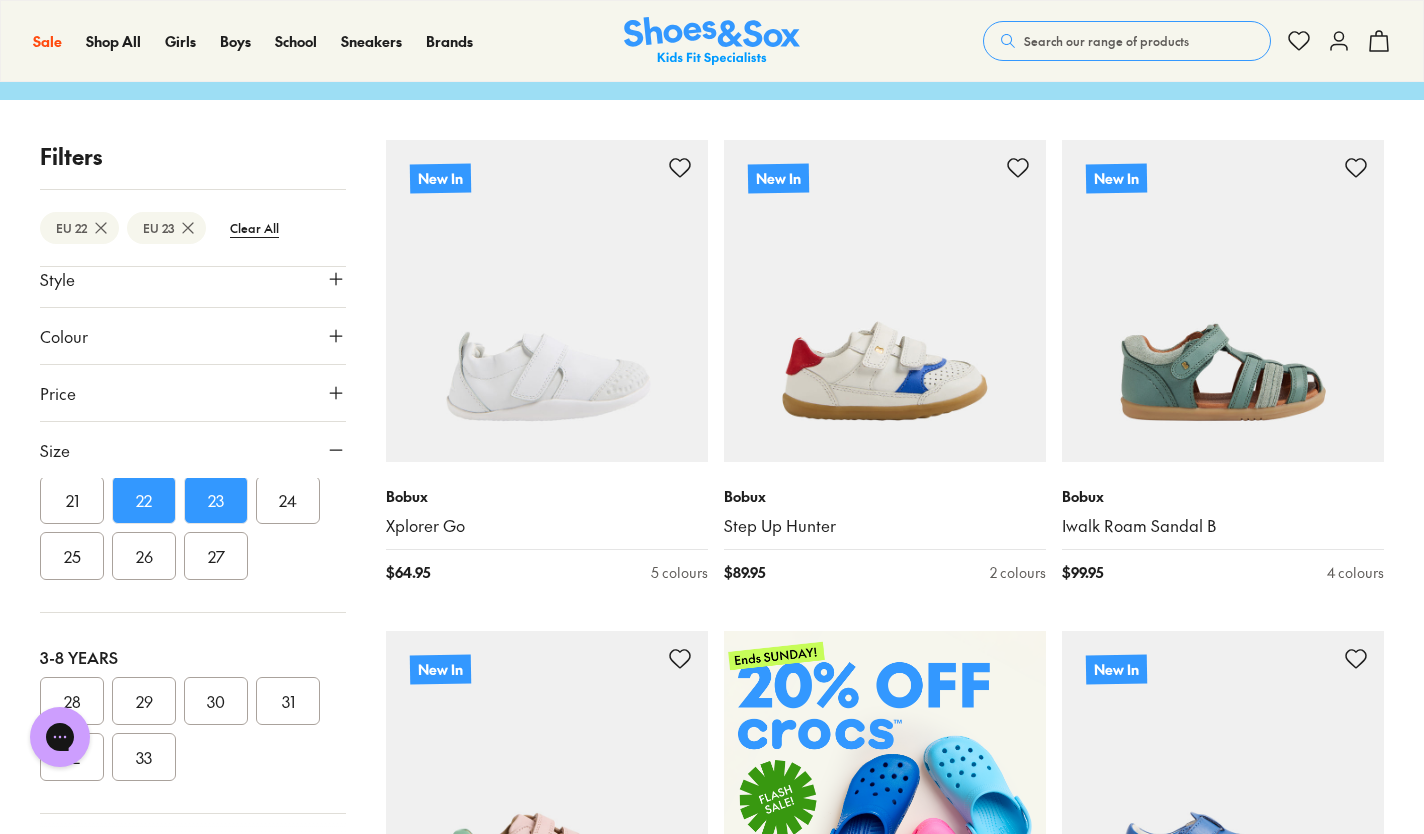 scroll, scrollTop: 0, scrollLeft: 0, axis: both 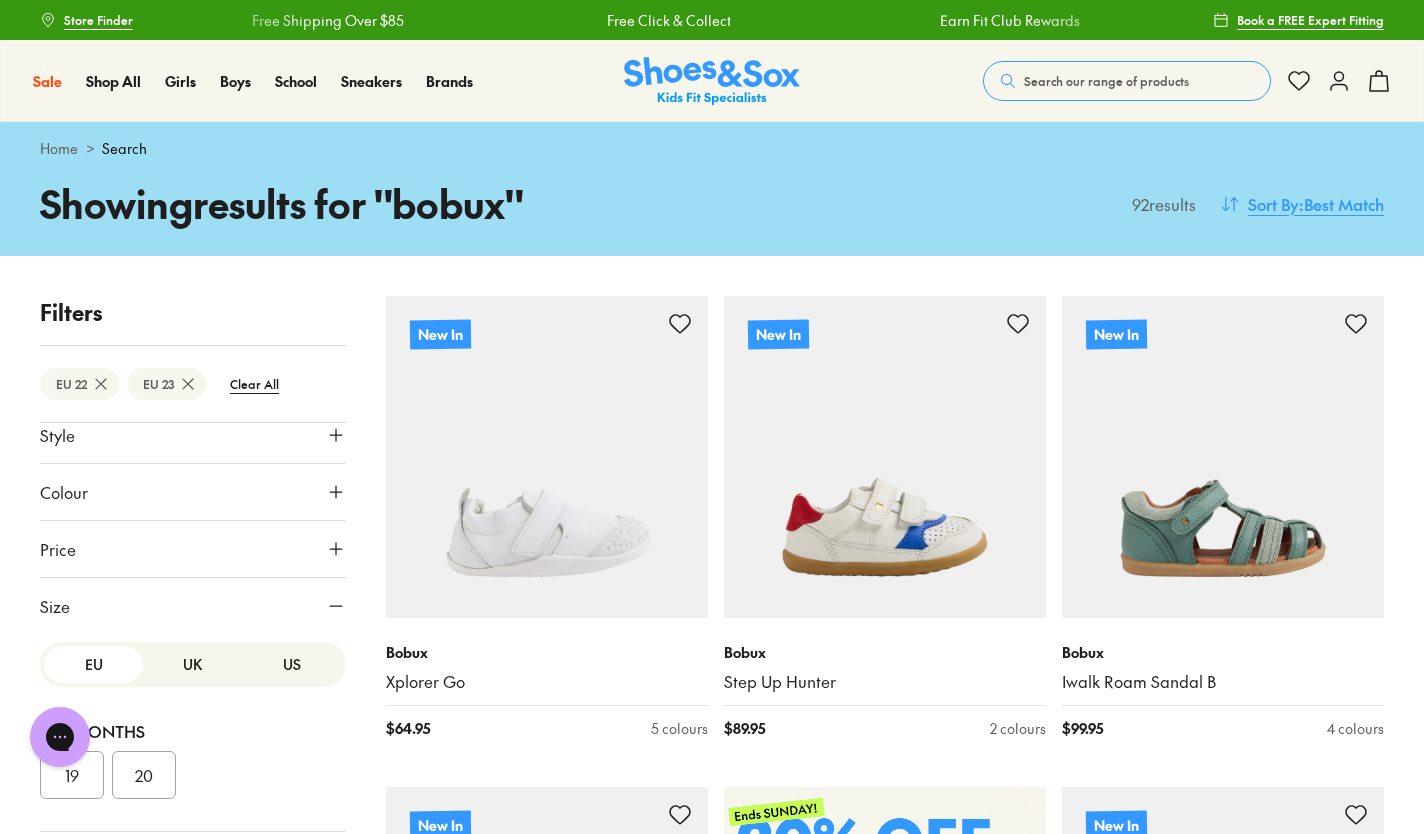 click on "Sort By" at bounding box center [1273, 204] 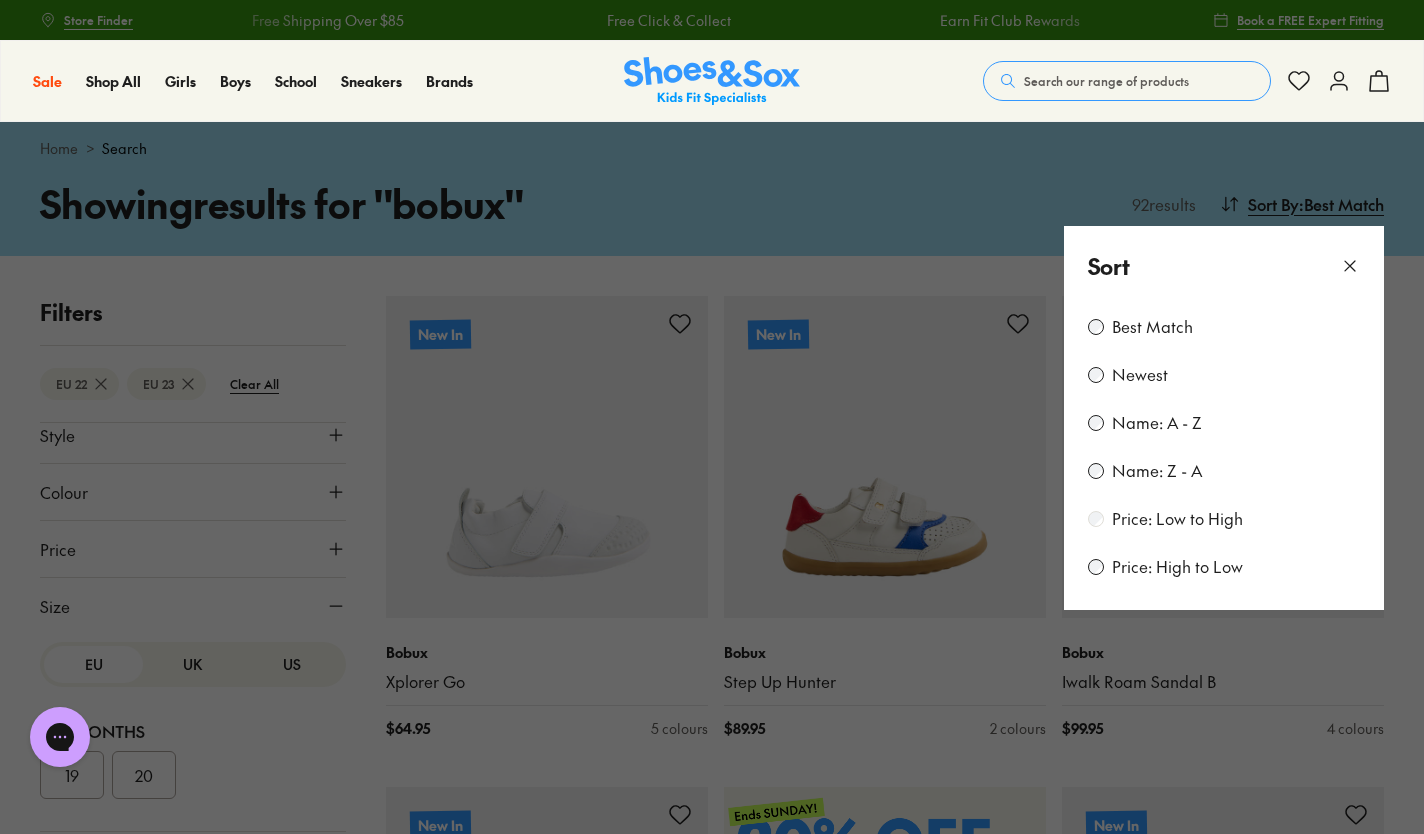 scroll, scrollTop: 145, scrollLeft: 0, axis: vertical 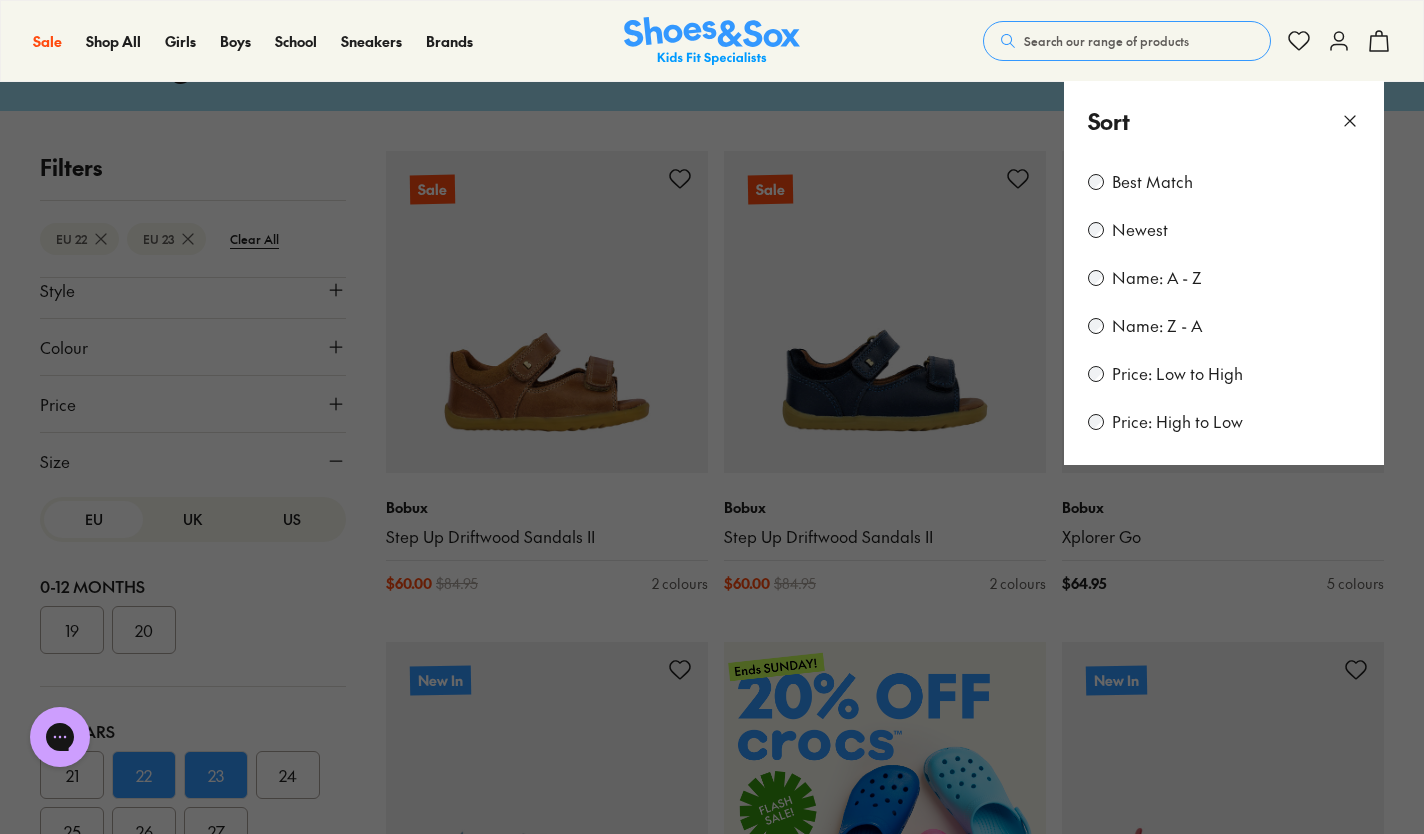 click at bounding box center (712, 417) 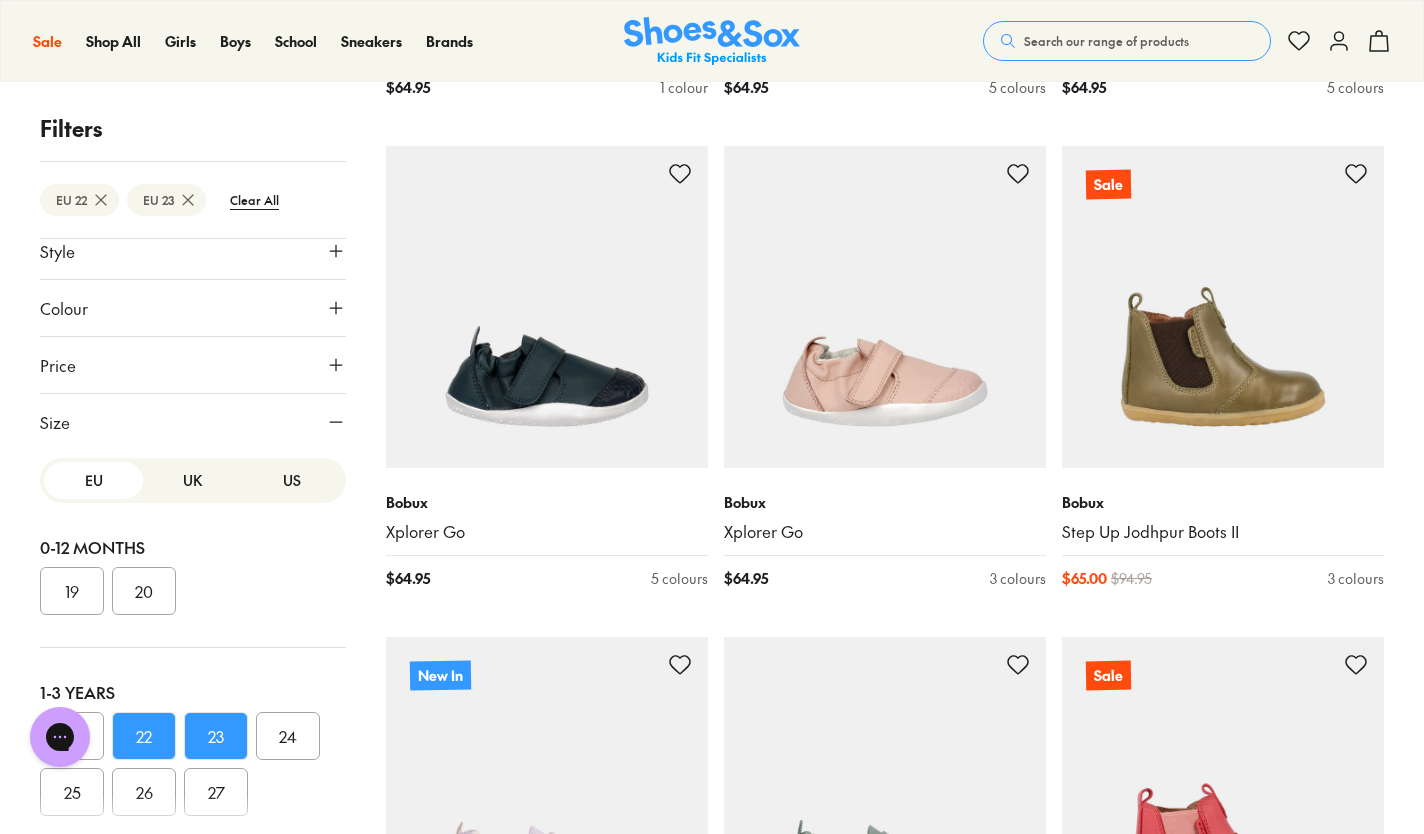 scroll, scrollTop: 1621, scrollLeft: 0, axis: vertical 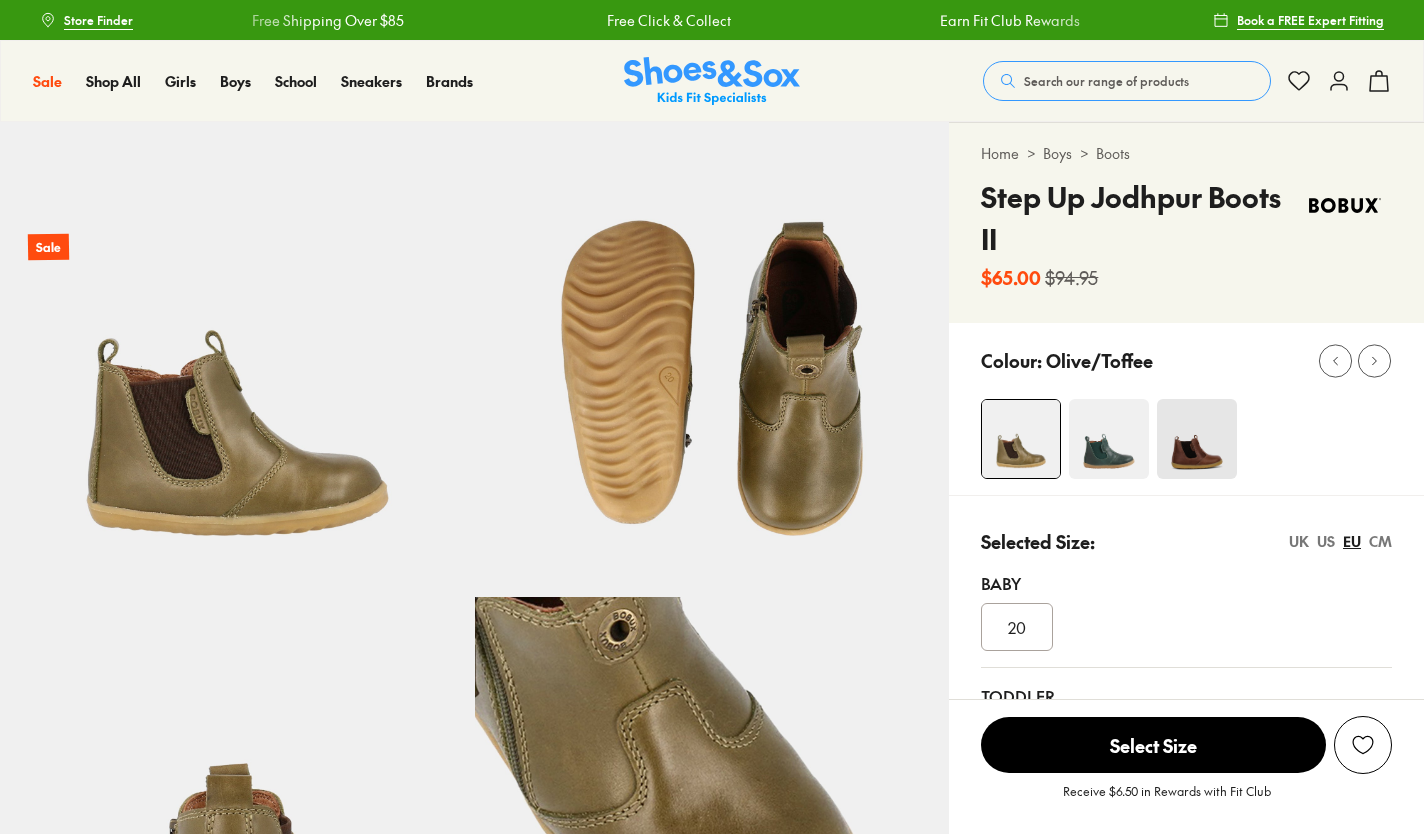 select on "*" 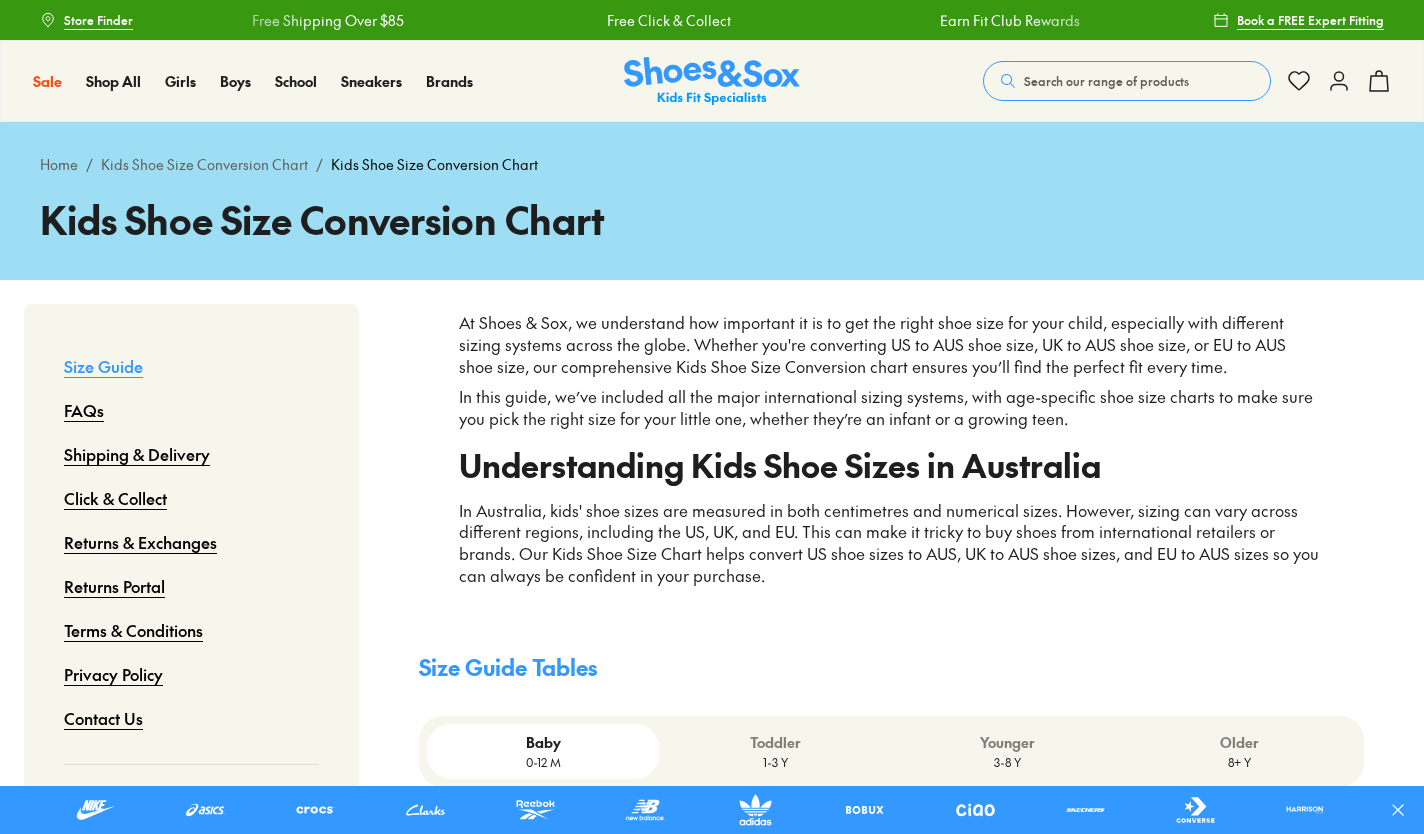 scroll, scrollTop: 0, scrollLeft: 0, axis: both 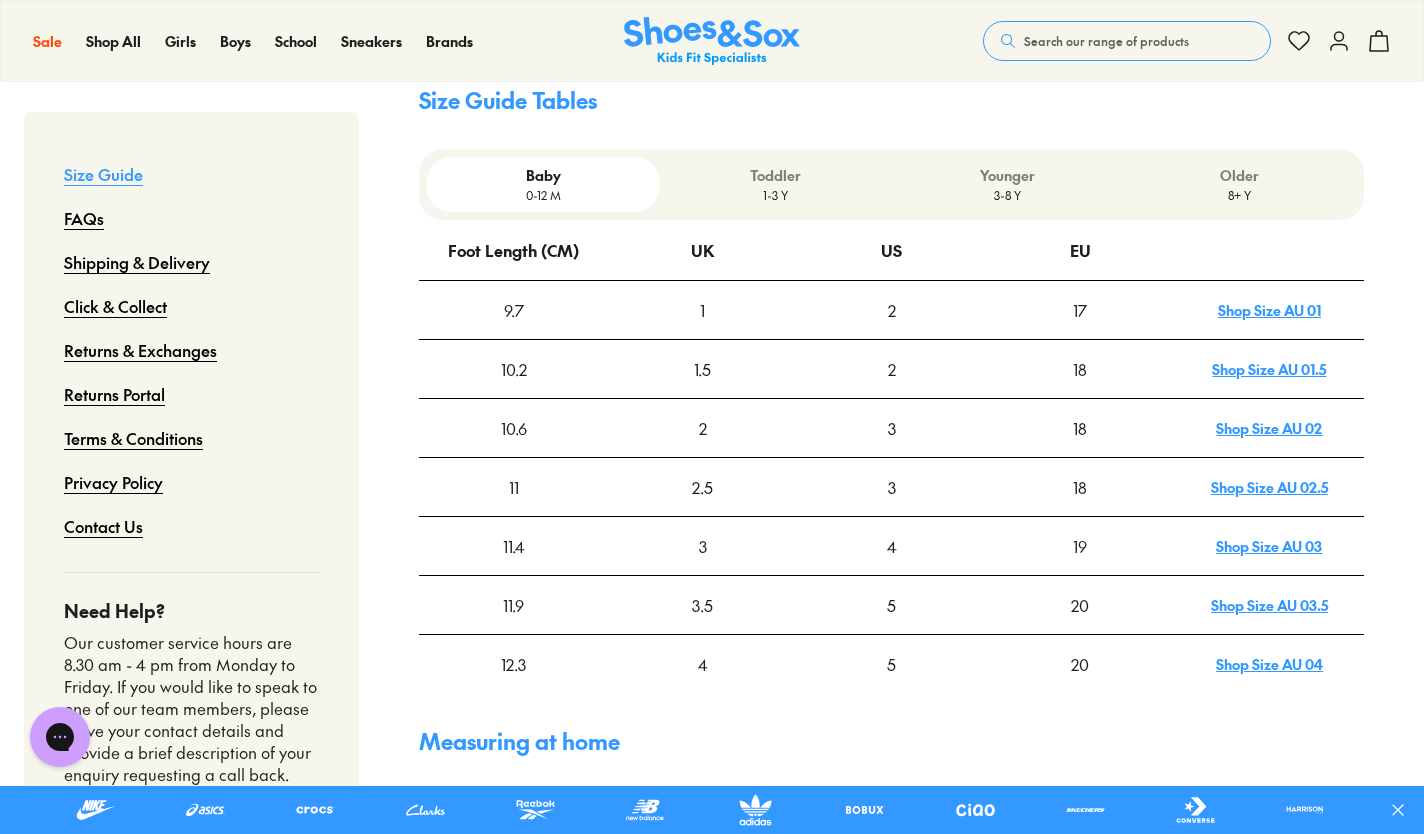 click on "1-3 Y" at bounding box center (775, 195) 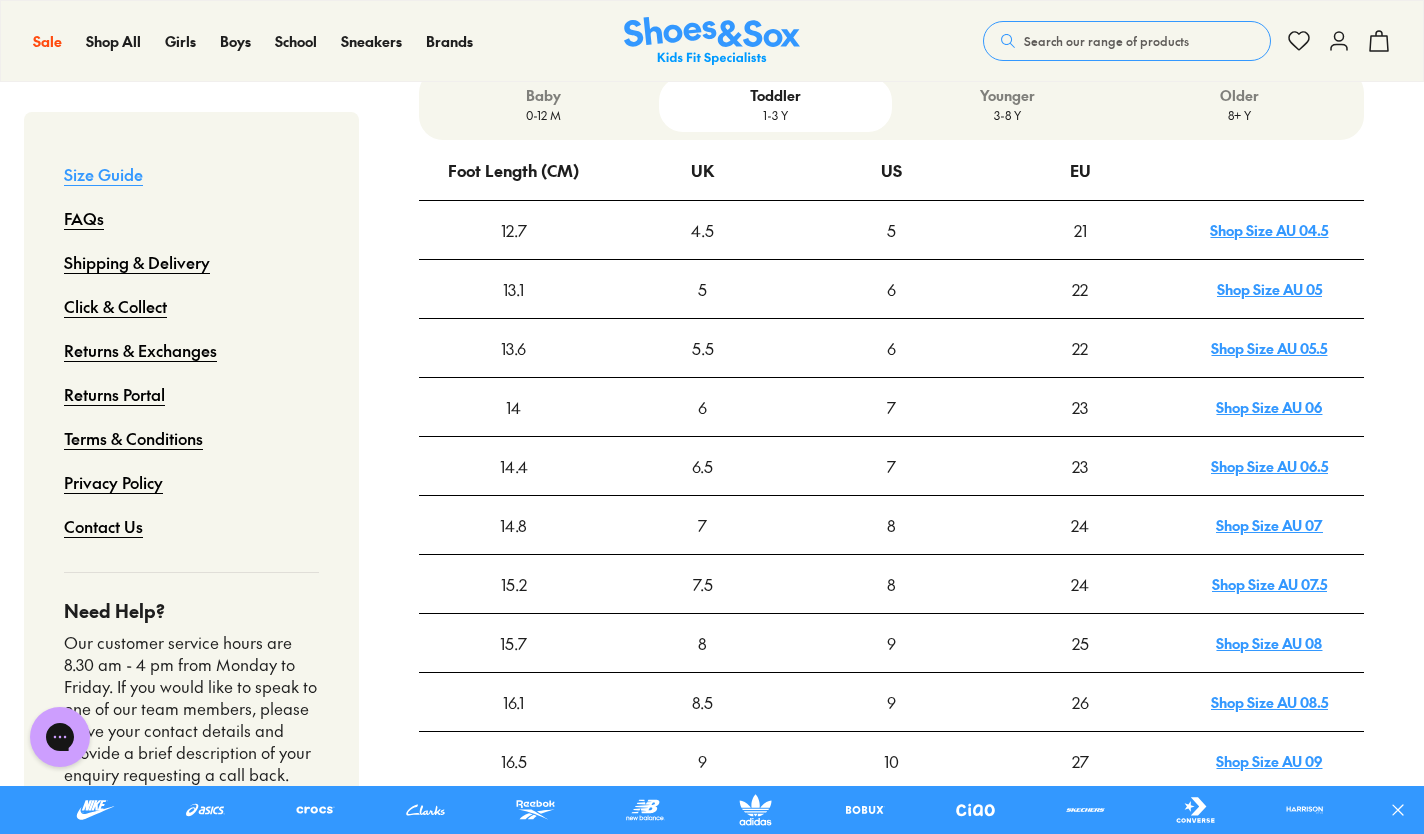 scroll, scrollTop: 648, scrollLeft: 0, axis: vertical 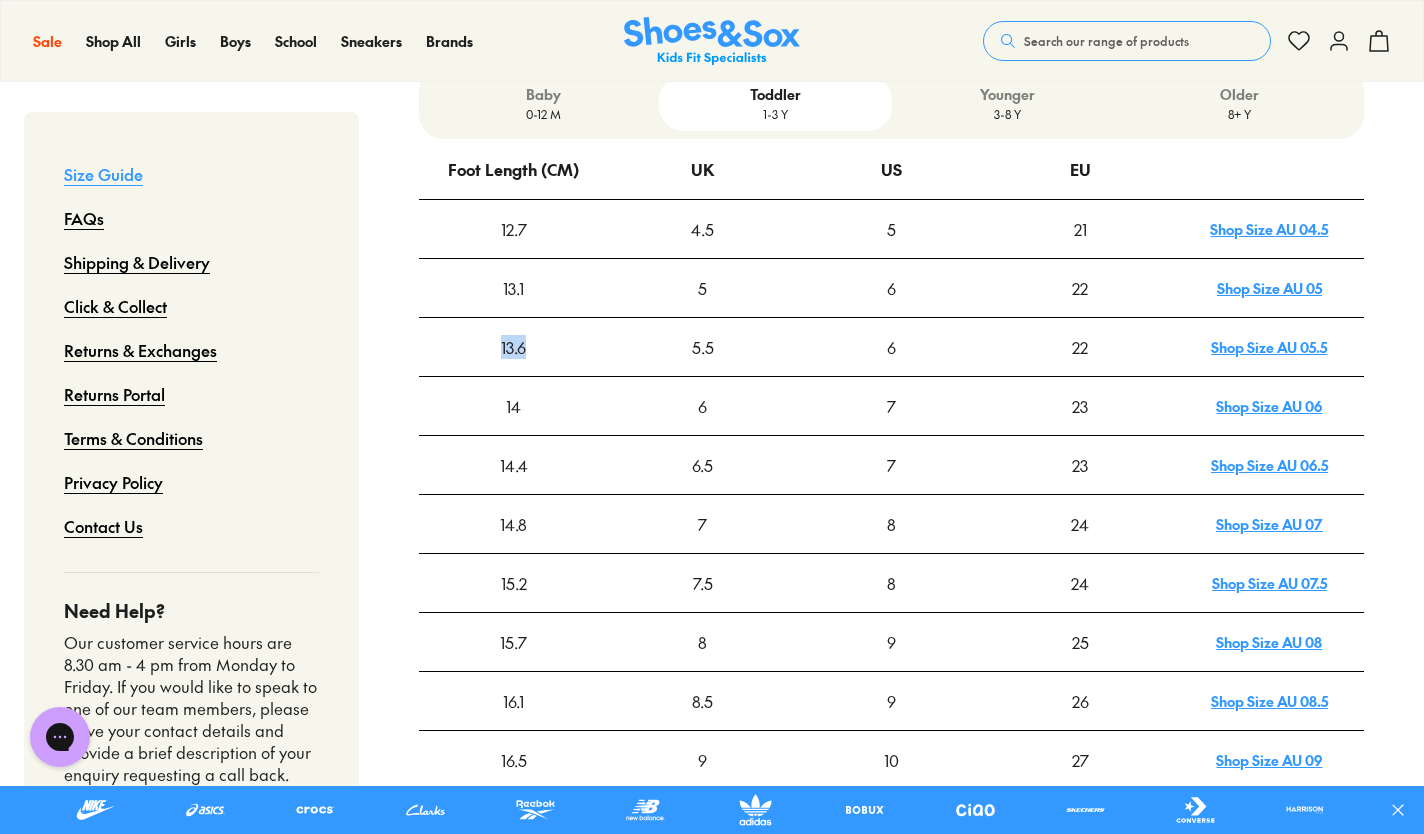 drag, startPoint x: 495, startPoint y: 346, endPoint x: 540, endPoint y: 344, distance: 45.044422 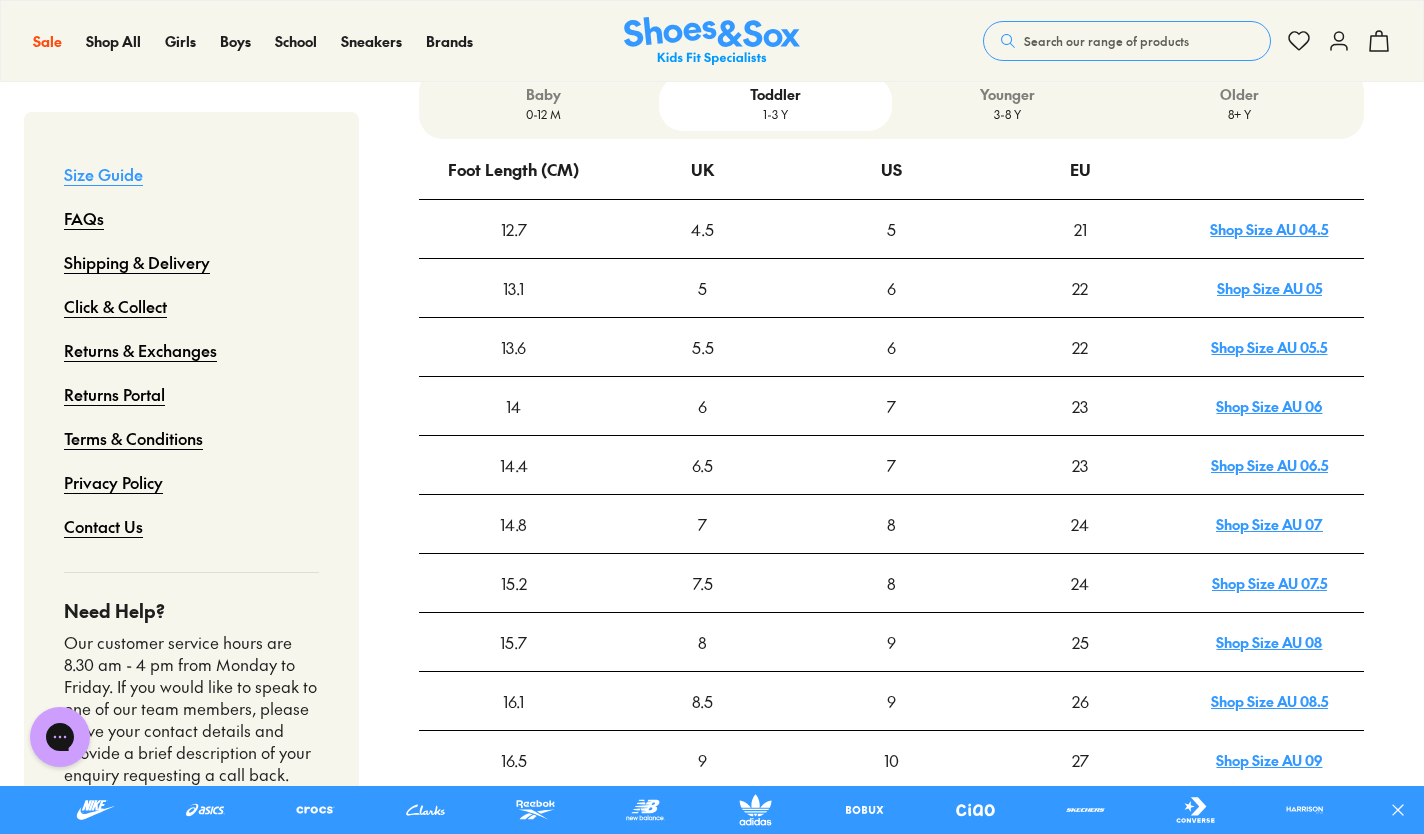 drag, startPoint x: 540, startPoint y: 344, endPoint x: 492, endPoint y: 412, distance: 83.23461 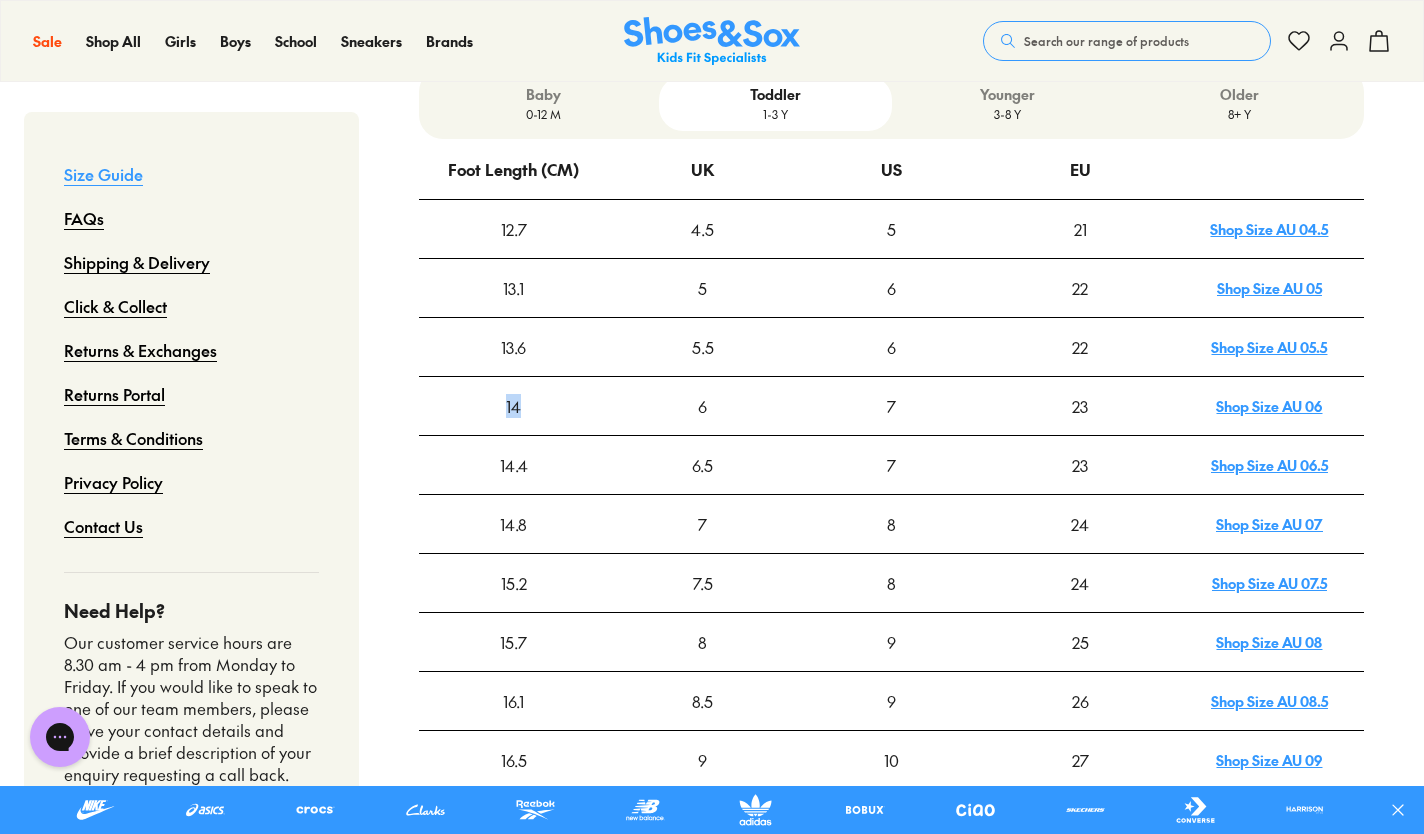 drag, startPoint x: 505, startPoint y: 405, endPoint x: 525, endPoint y: 405, distance: 20 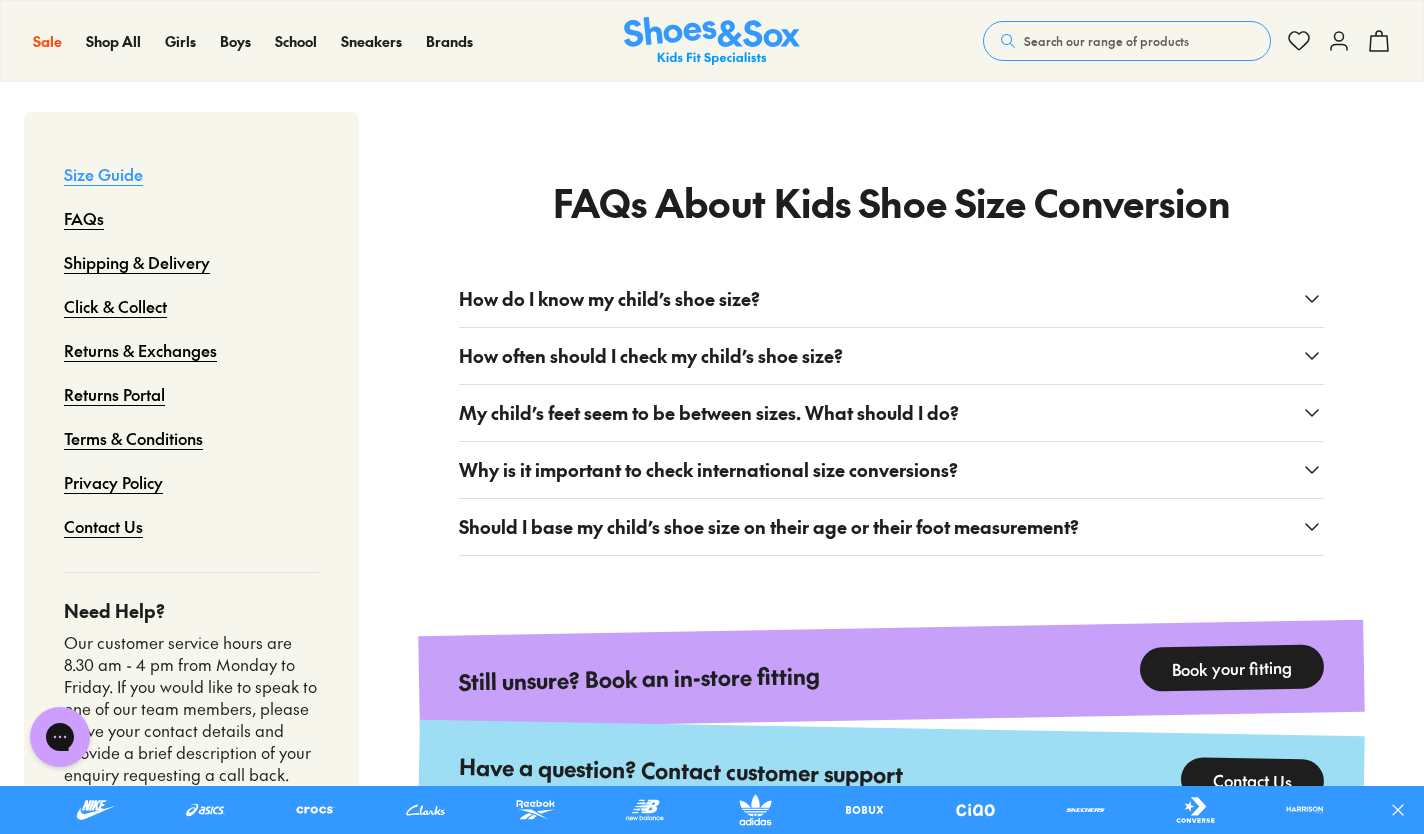 scroll, scrollTop: 2961, scrollLeft: 0, axis: vertical 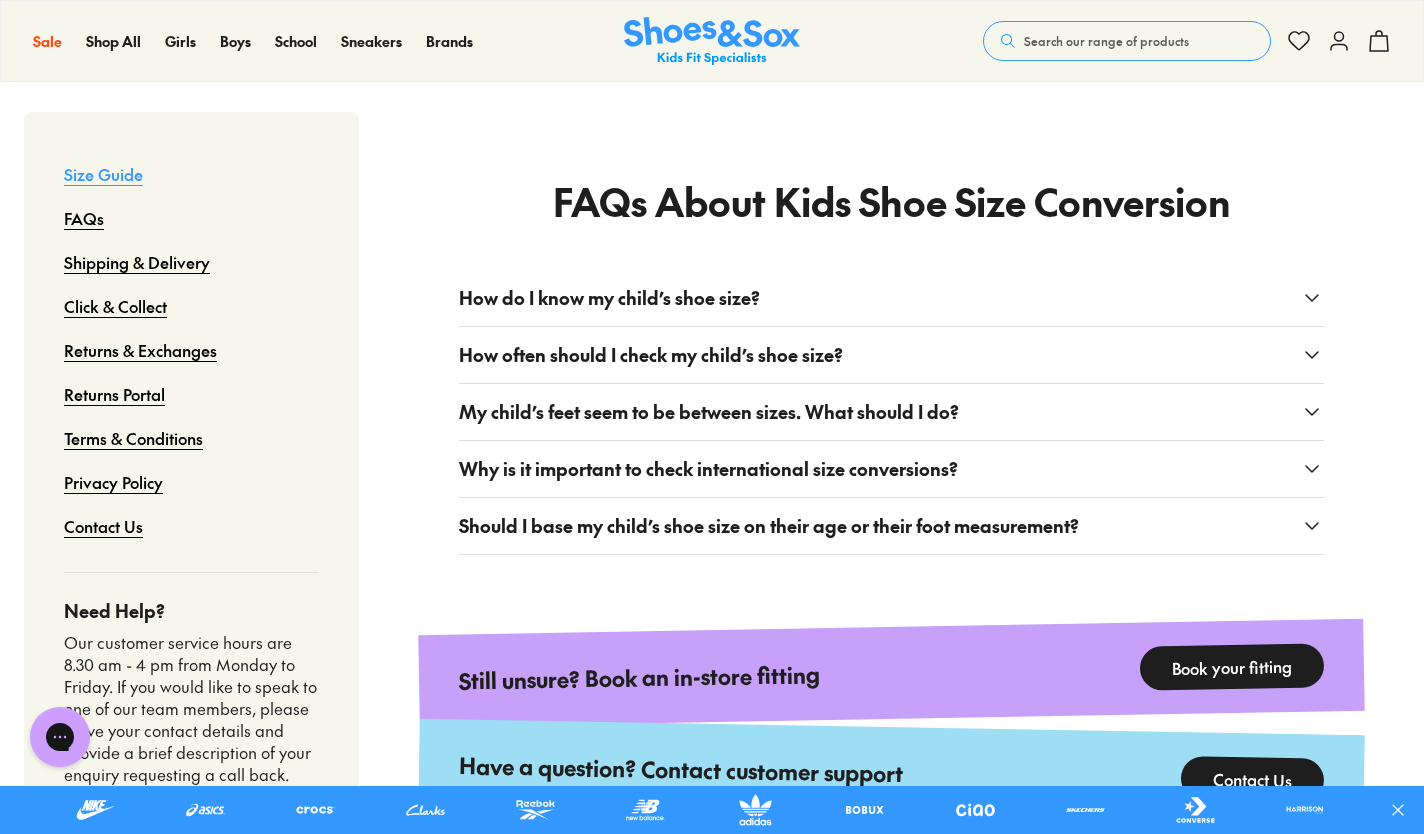 click on "How do I know my child’s shoe size?" at bounding box center [891, 298] 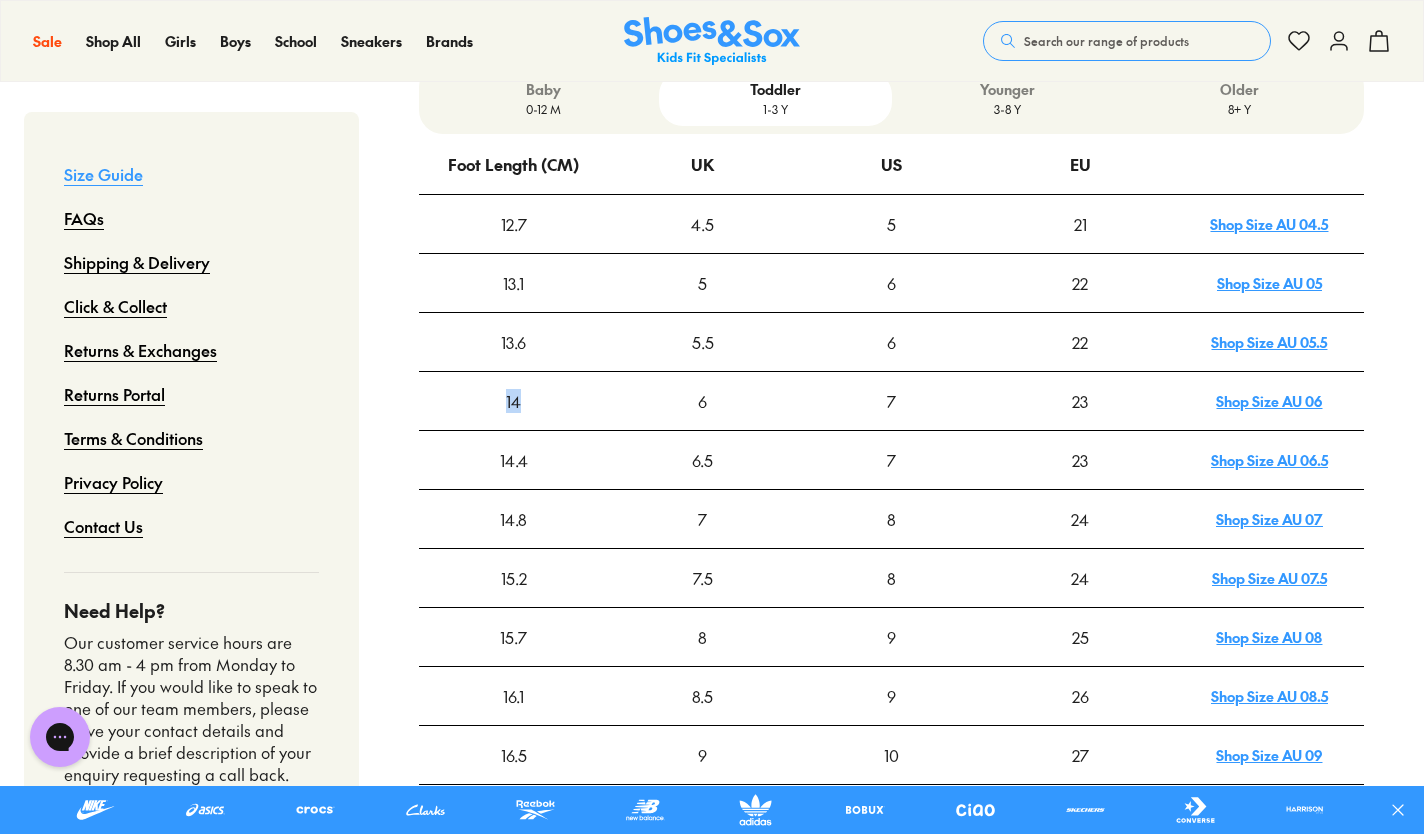 scroll, scrollTop: 654, scrollLeft: 0, axis: vertical 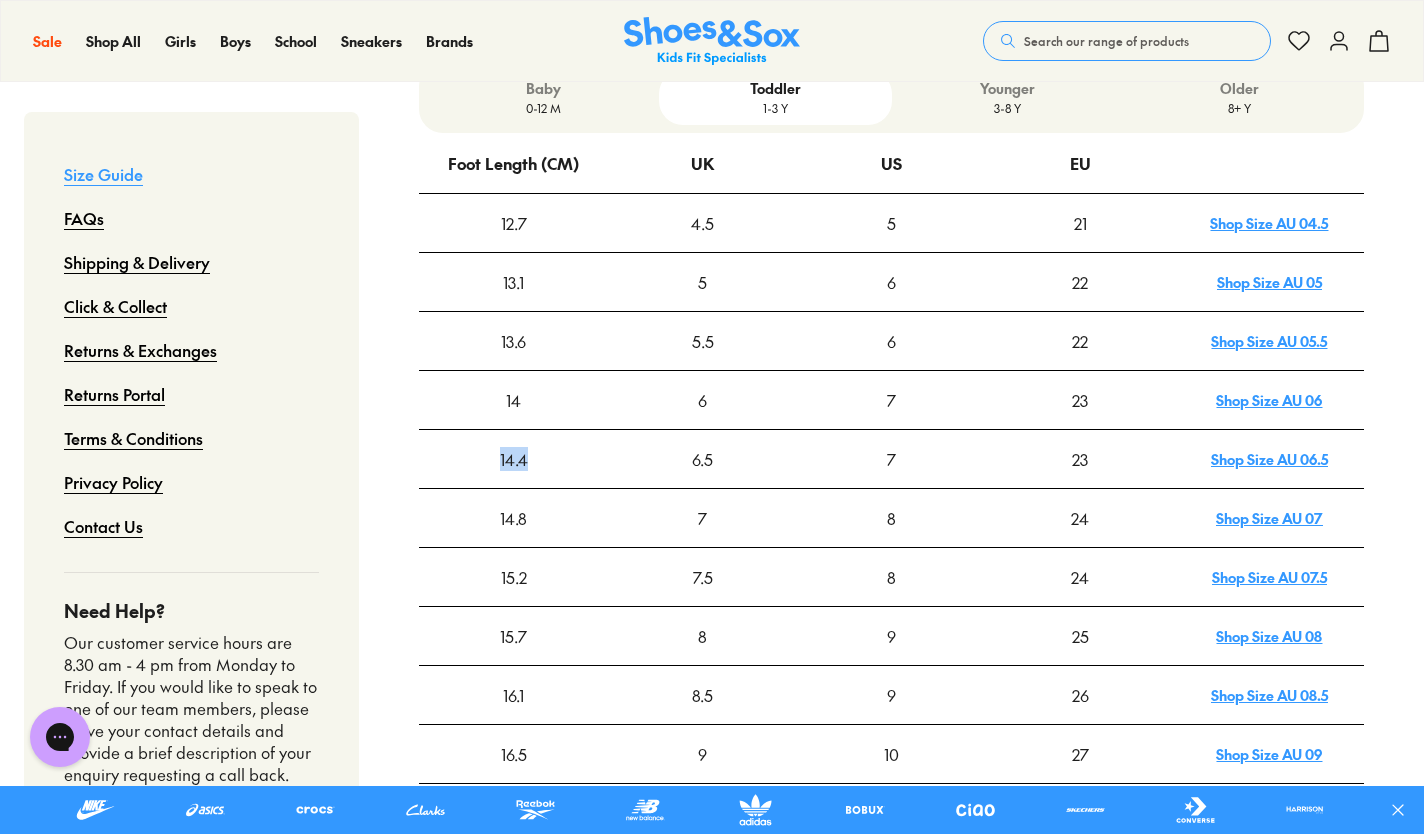 drag, startPoint x: 496, startPoint y: 458, endPoint x: 542, endPoint y: 461, distance: 46.09772 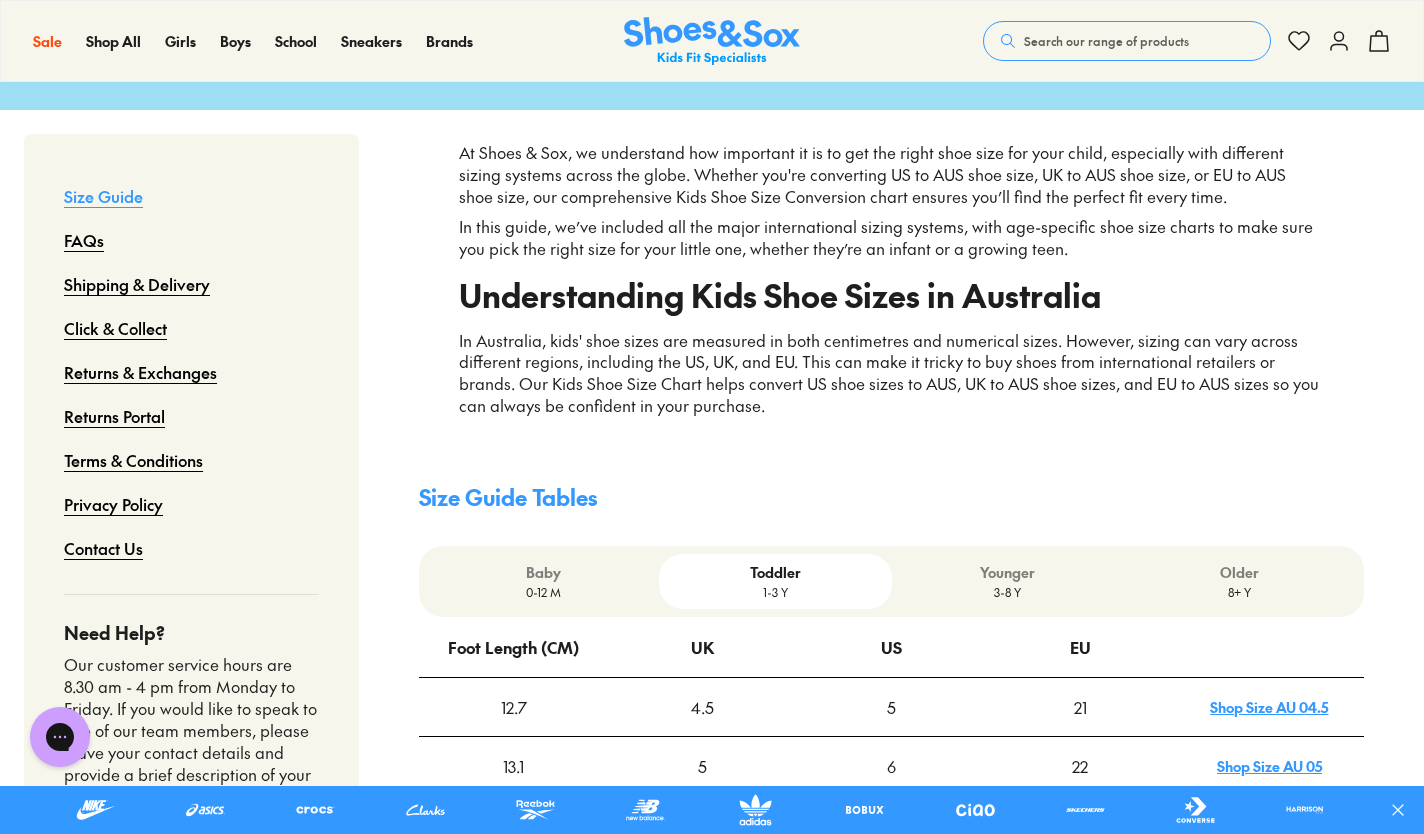 scroll, scrollTop: 0, scrollLeft: 0, axis: both 